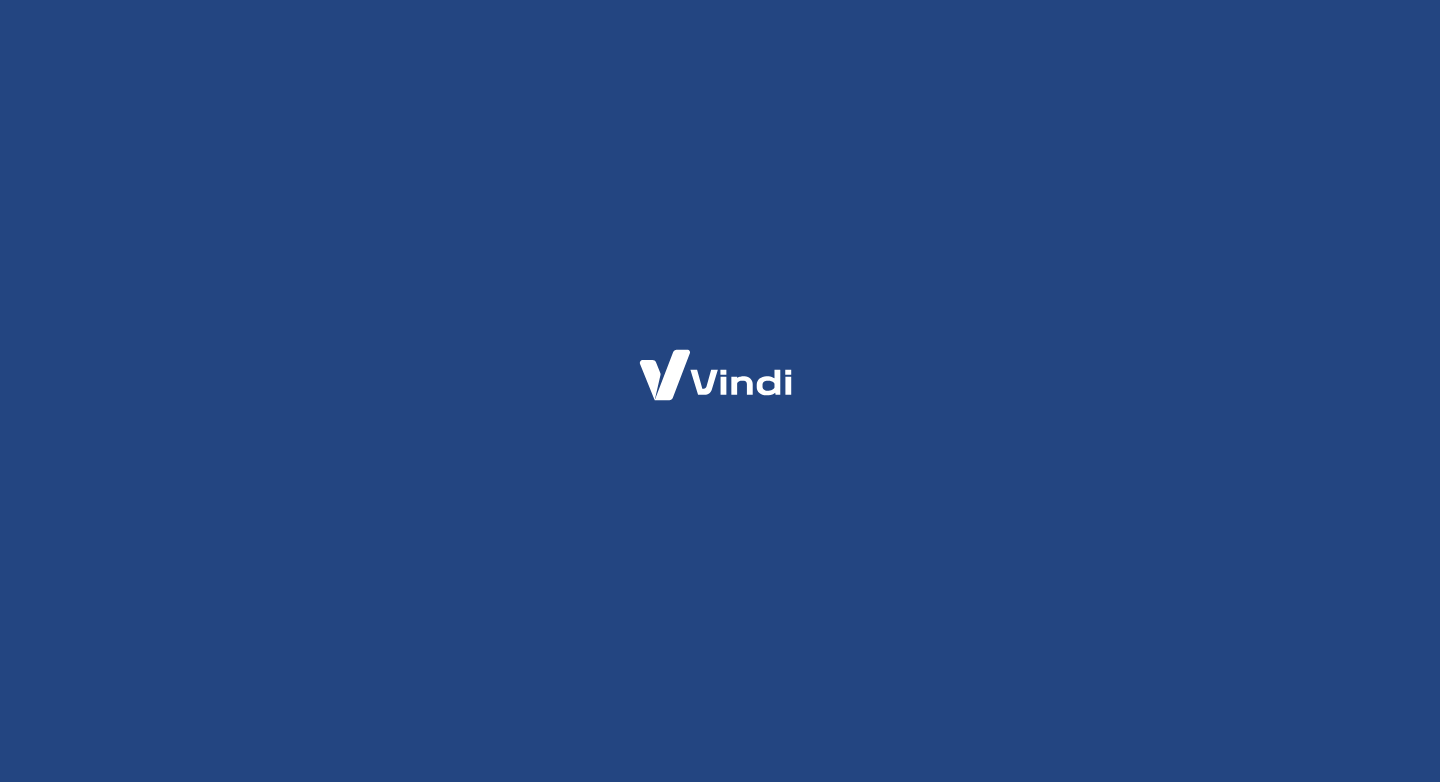 scroll, scrollTop: 0, scrollLeft: 0, axis: both 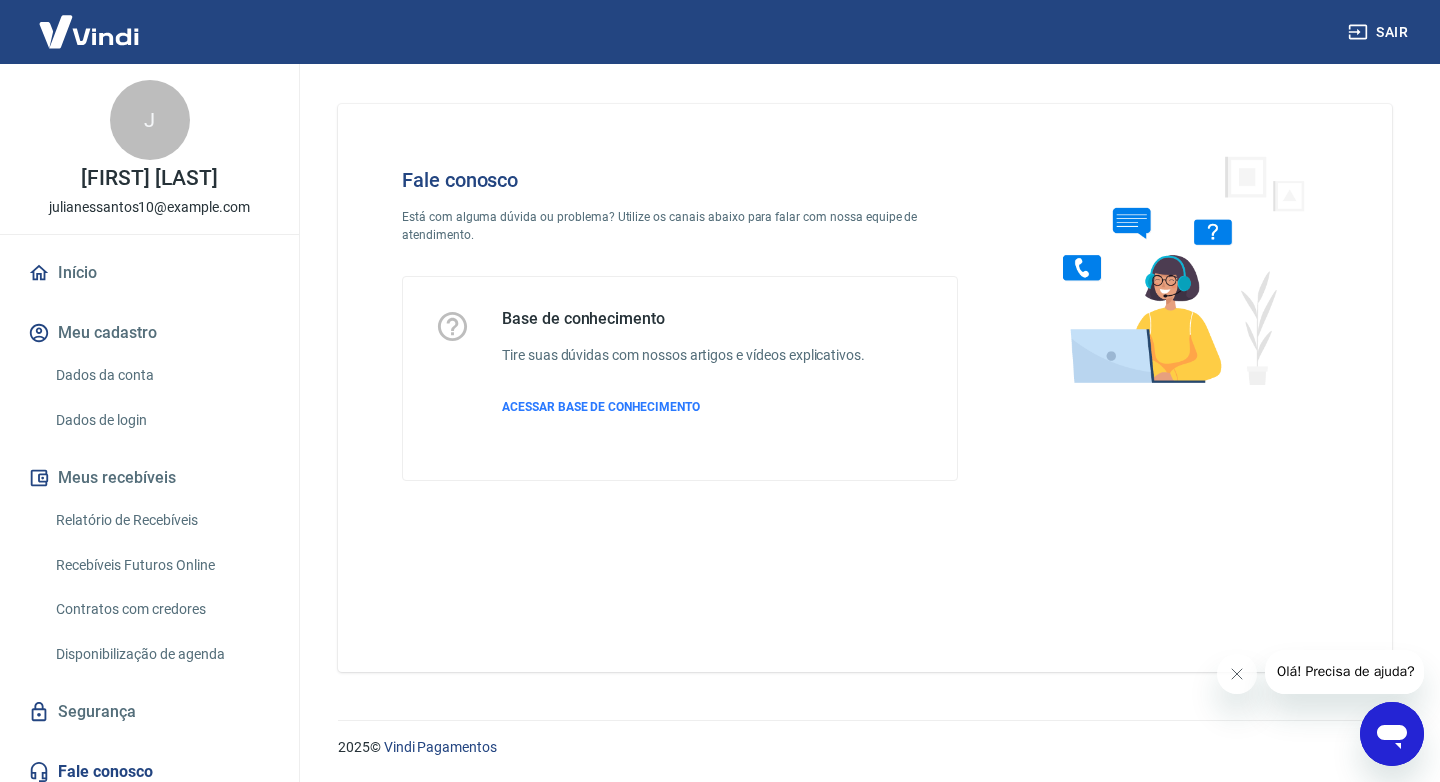 click at bounding box center [1392, 734] 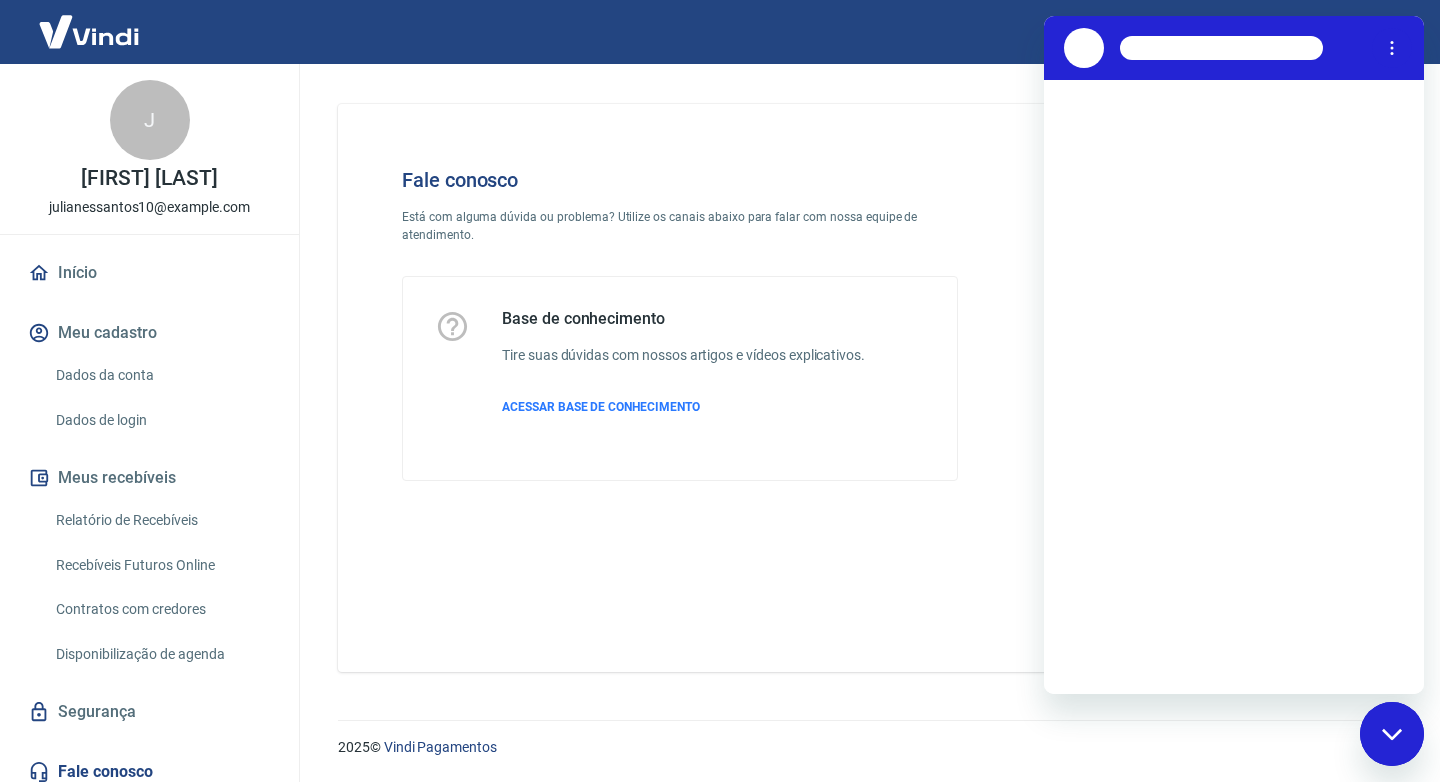 scroll, scrollTop: 0, scrollLeft: 0, axis: both 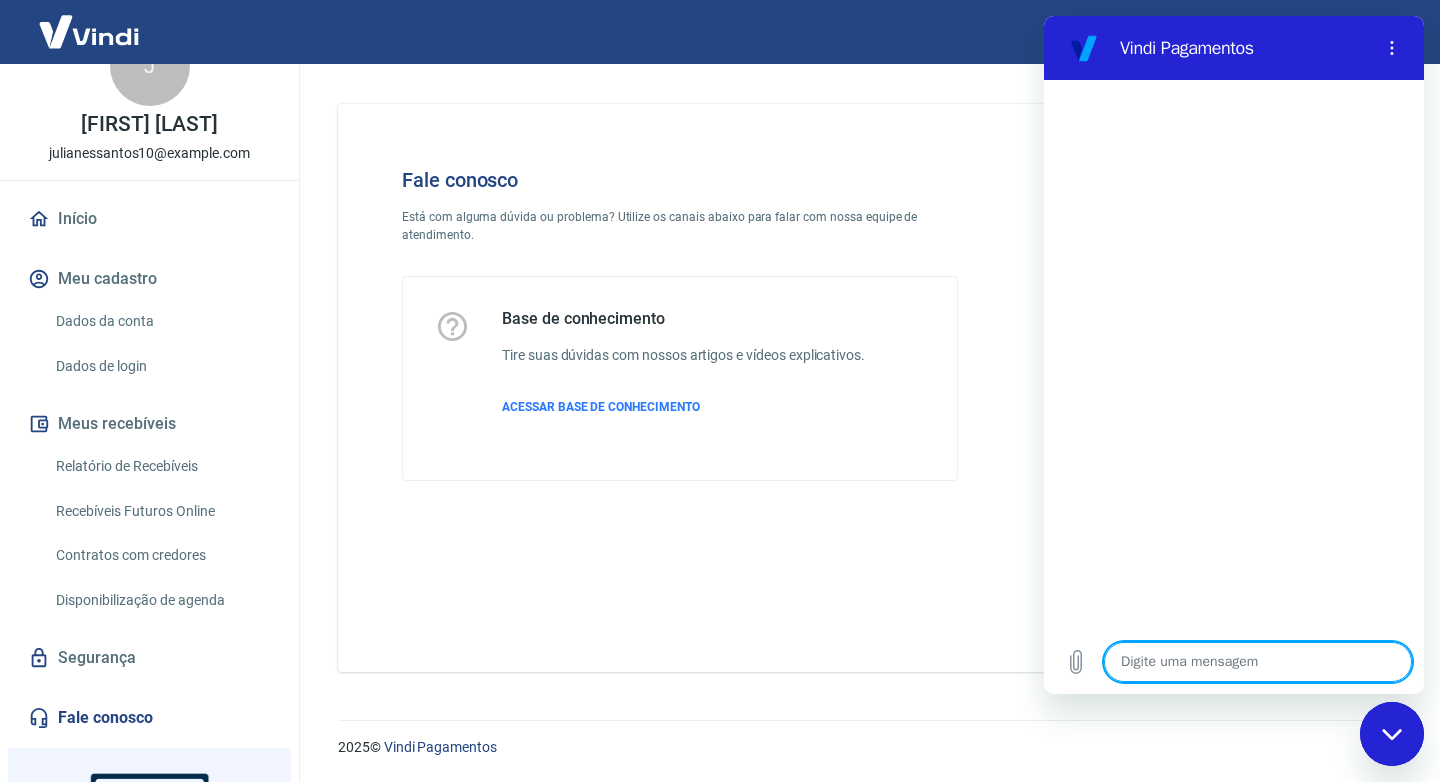 type on "x" 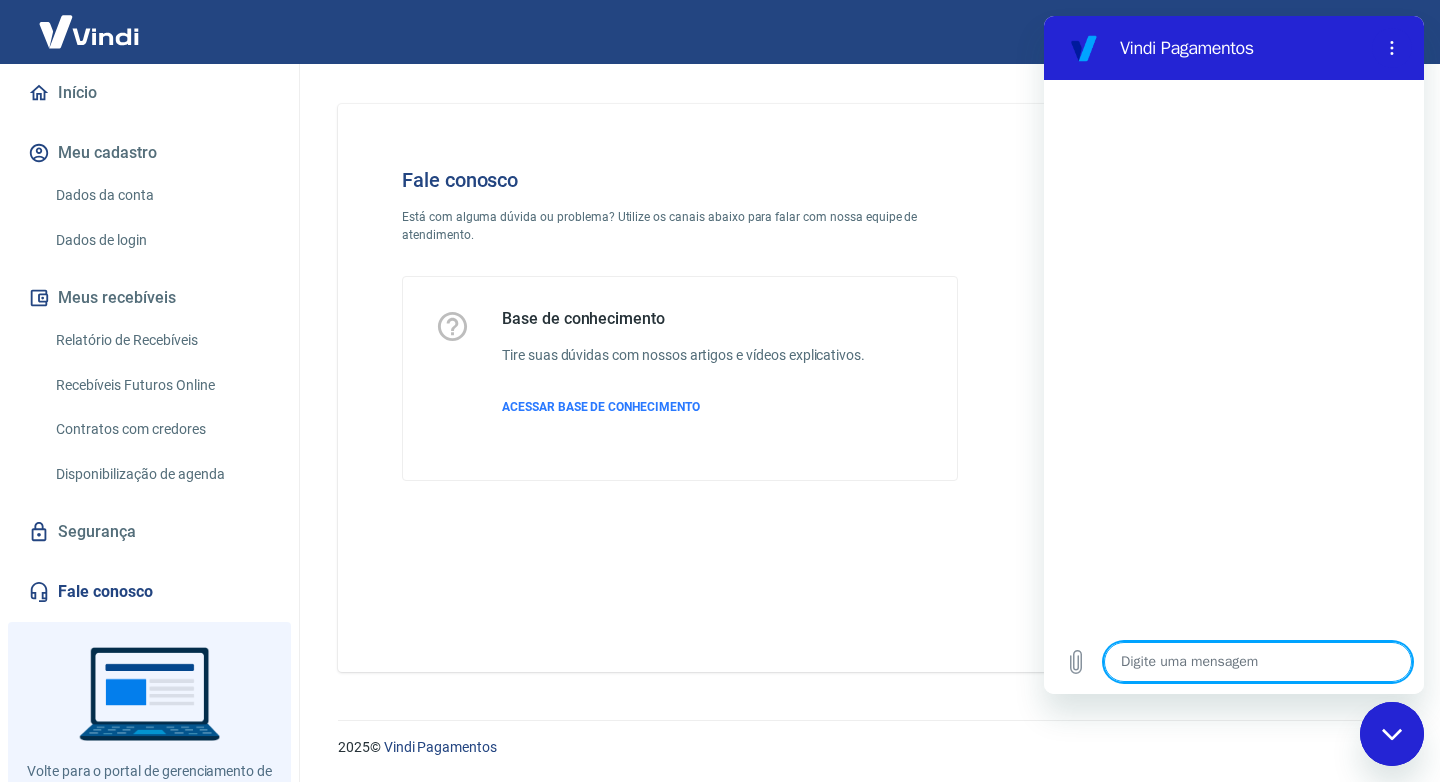 scroll, scrollTop: 254, scrollLeft: 0, axis: vertical 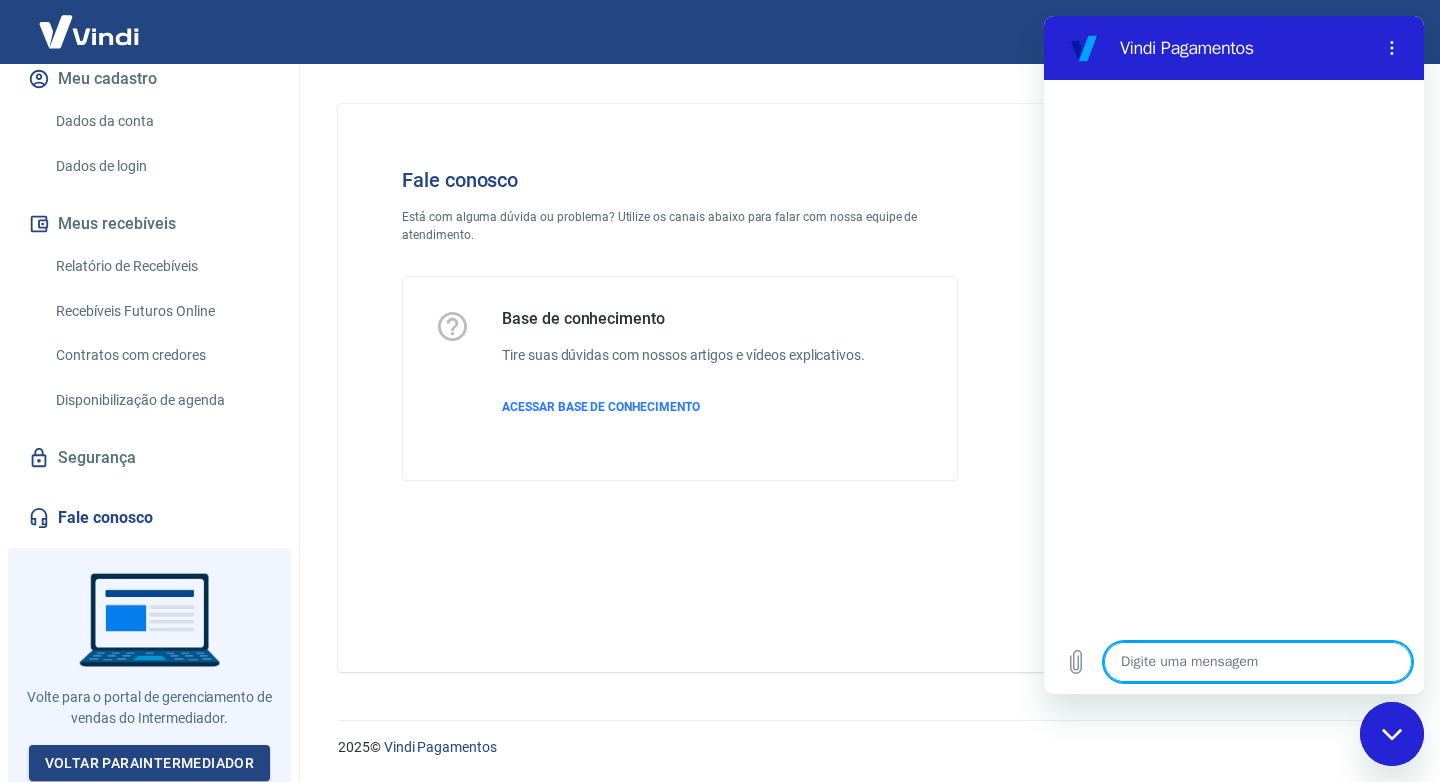 click at bounding box center (149, 668) 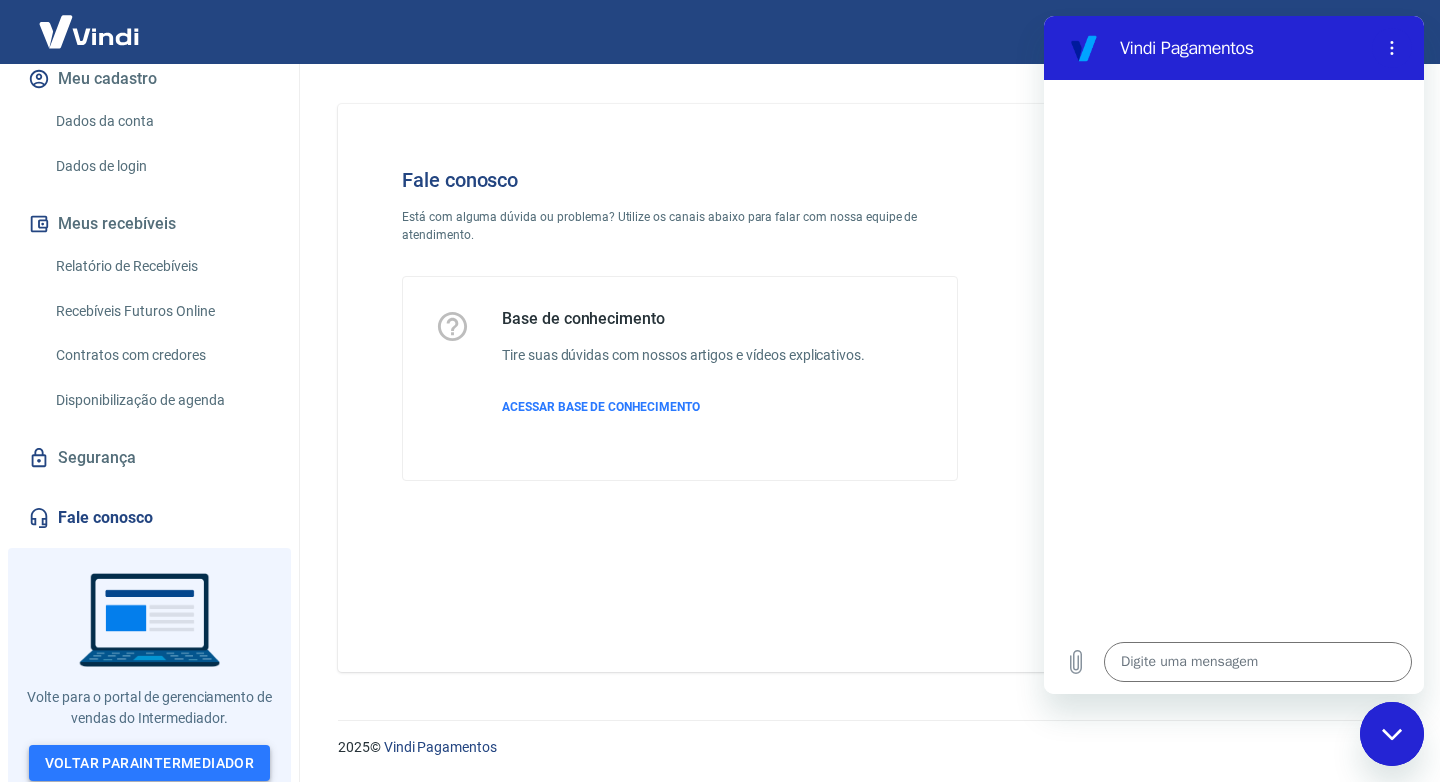 click on "Voltar para  Intermediador" at bounding box center (150, 763) 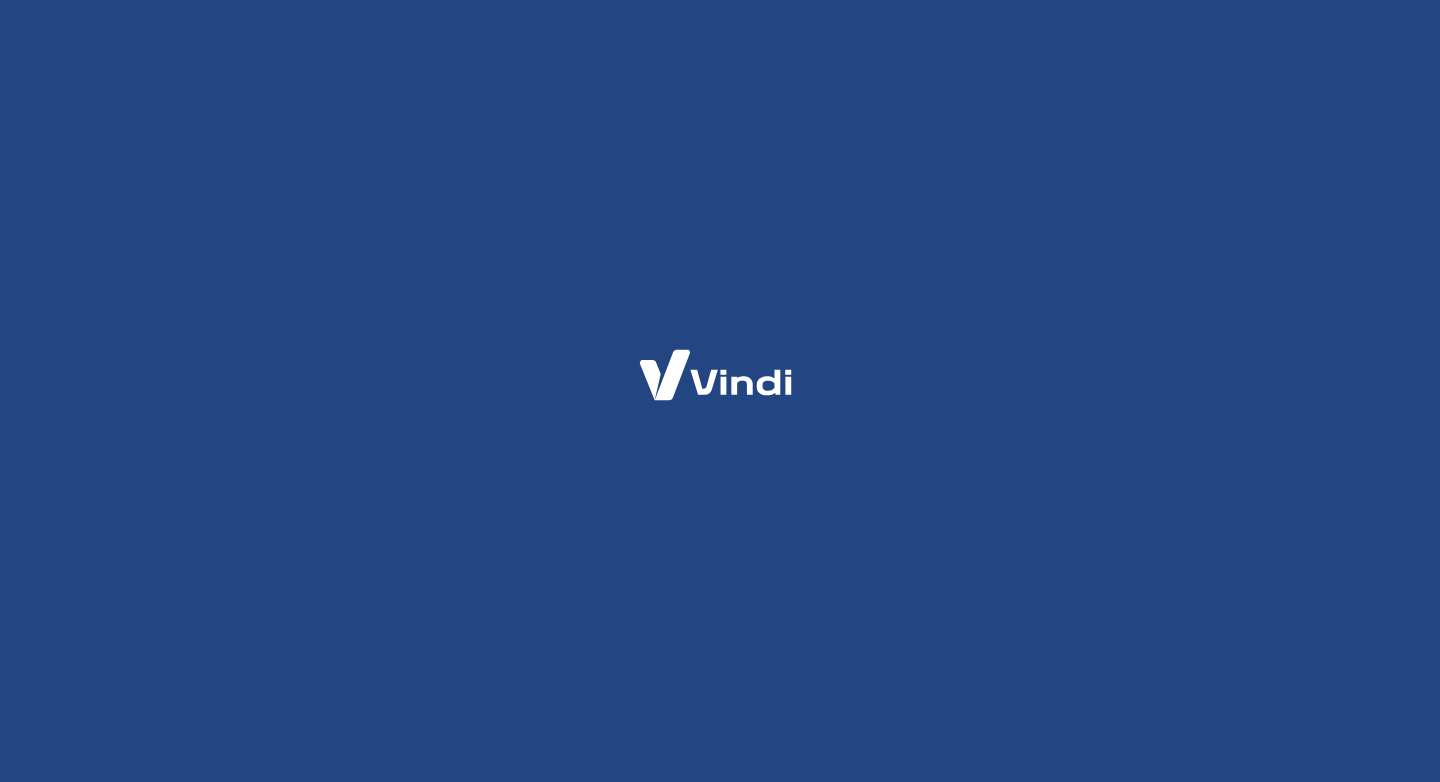 scroll, scrollTop: 0, scrollLeft: 0, axis: both 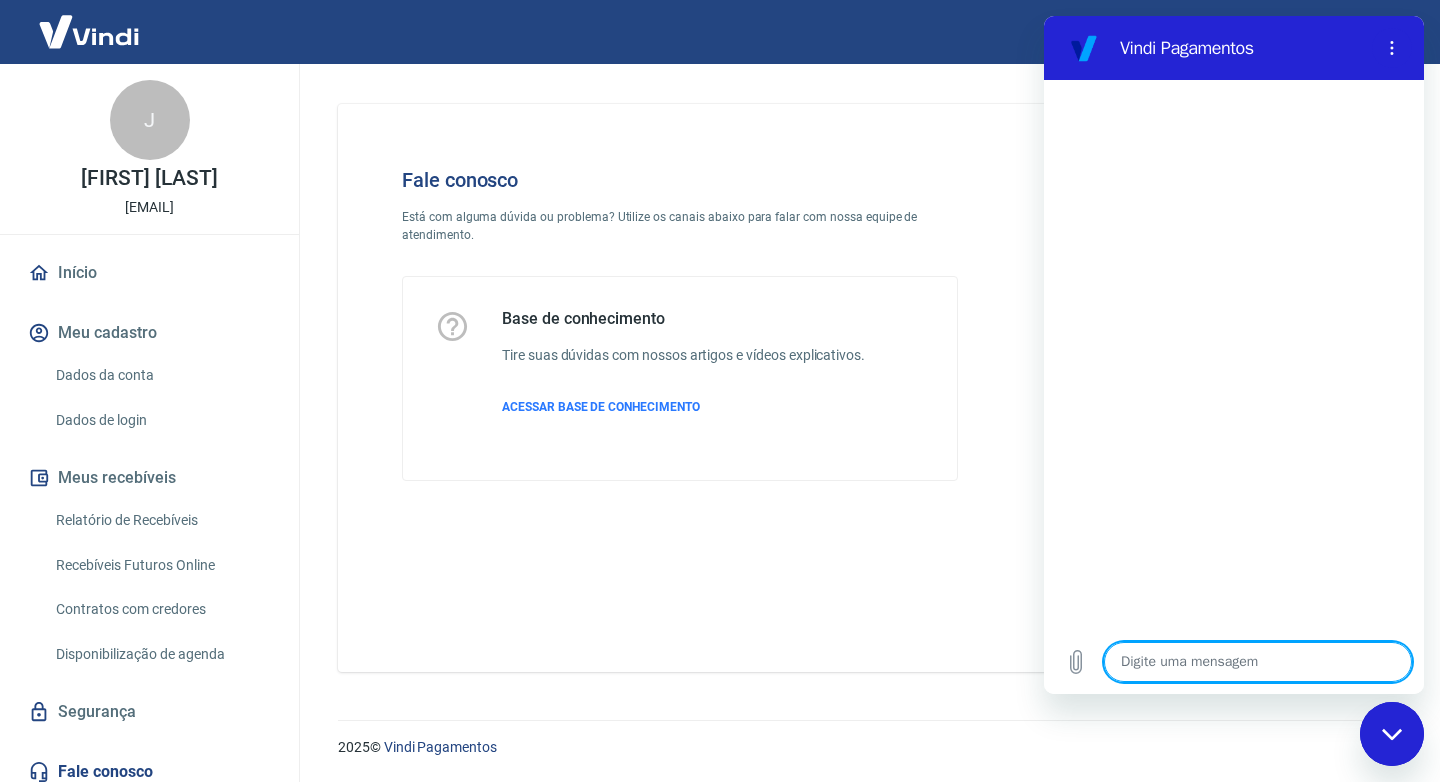 click at bounding box center (1258, 662) 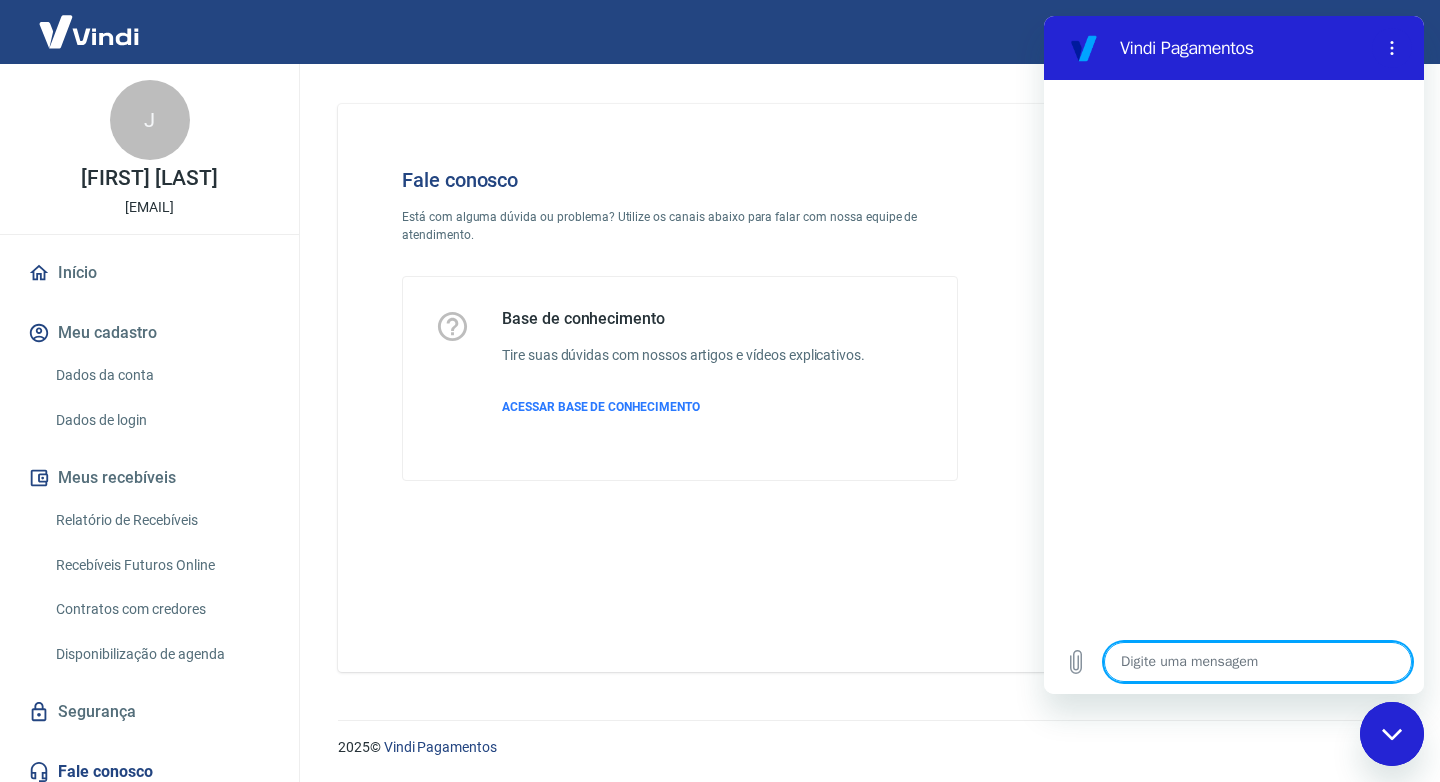 type on "b" 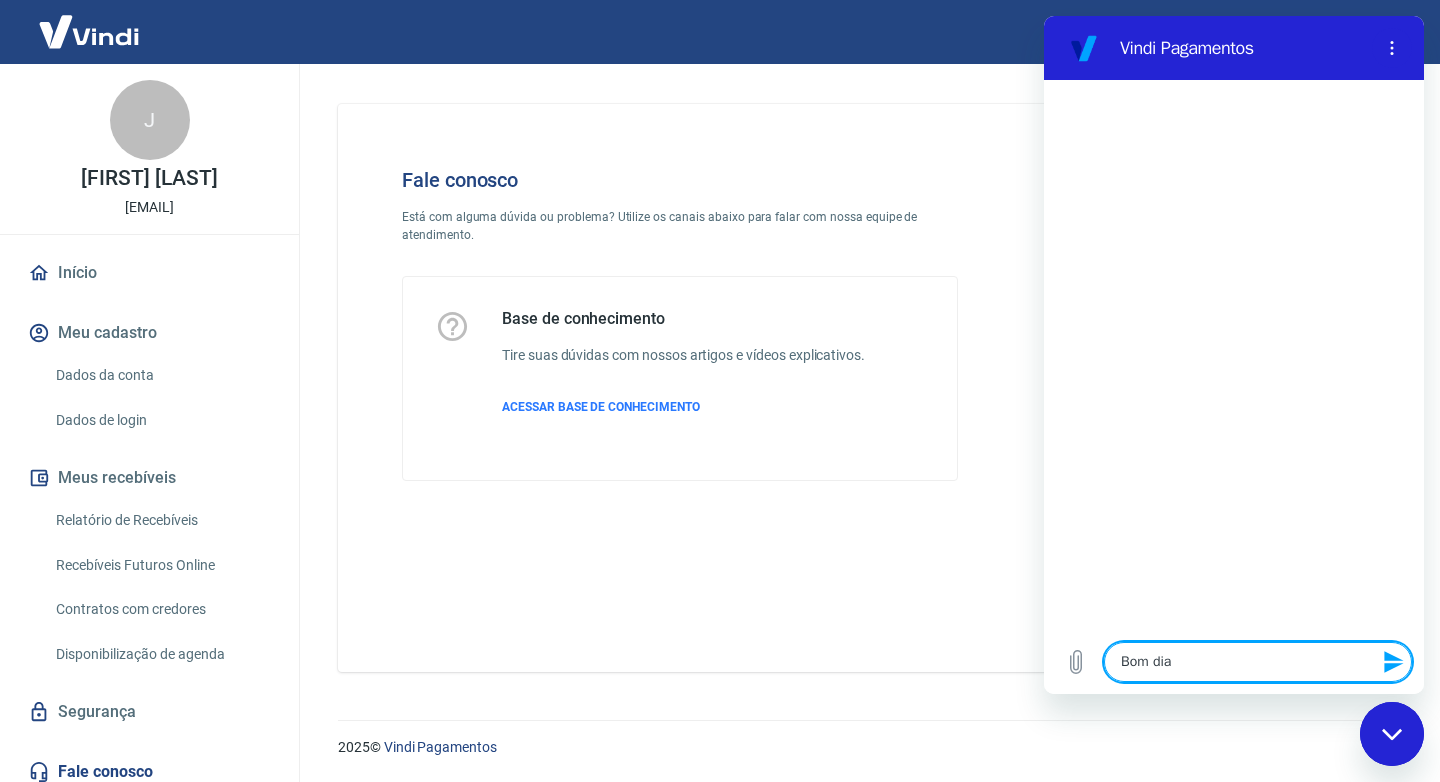 type on "Bom dia!" 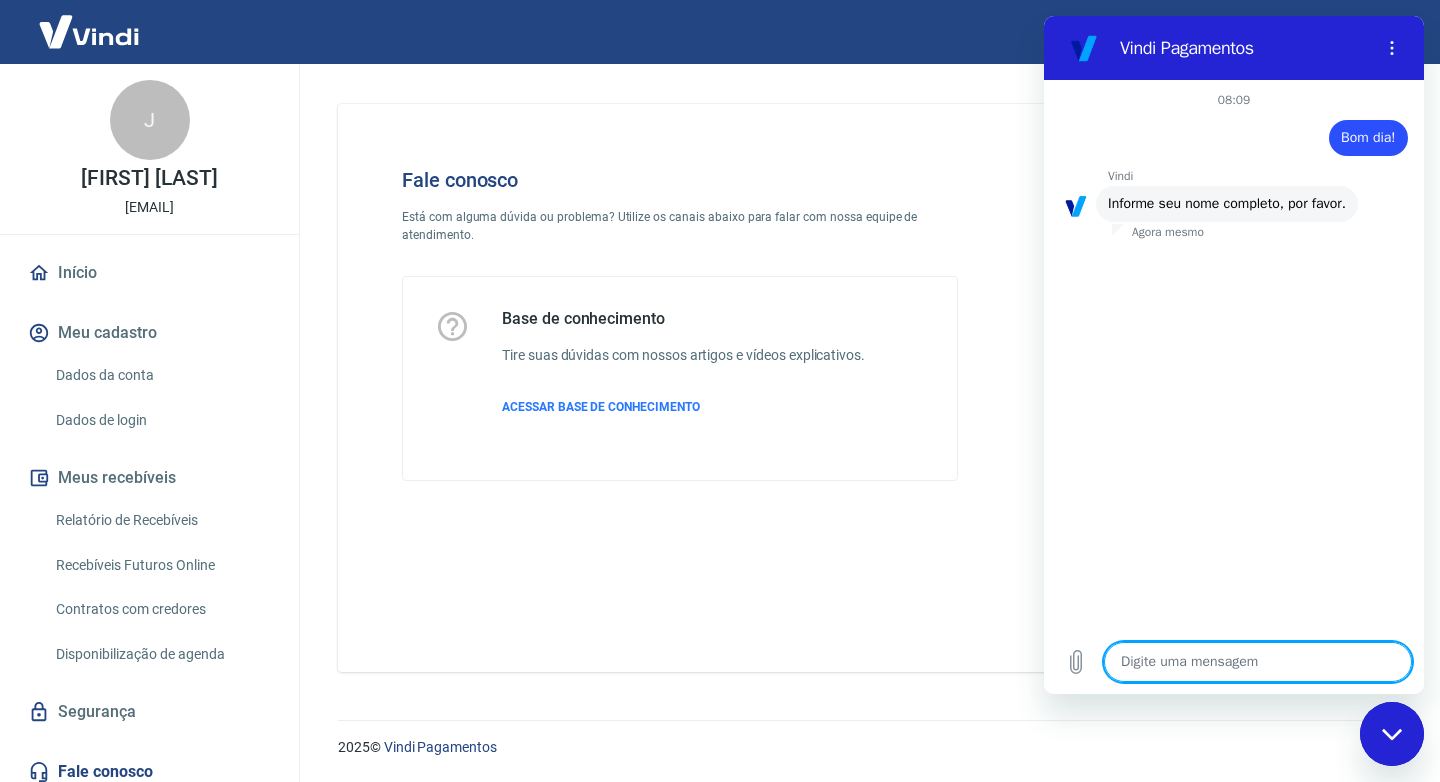 click at bounding box center (1258, 662) 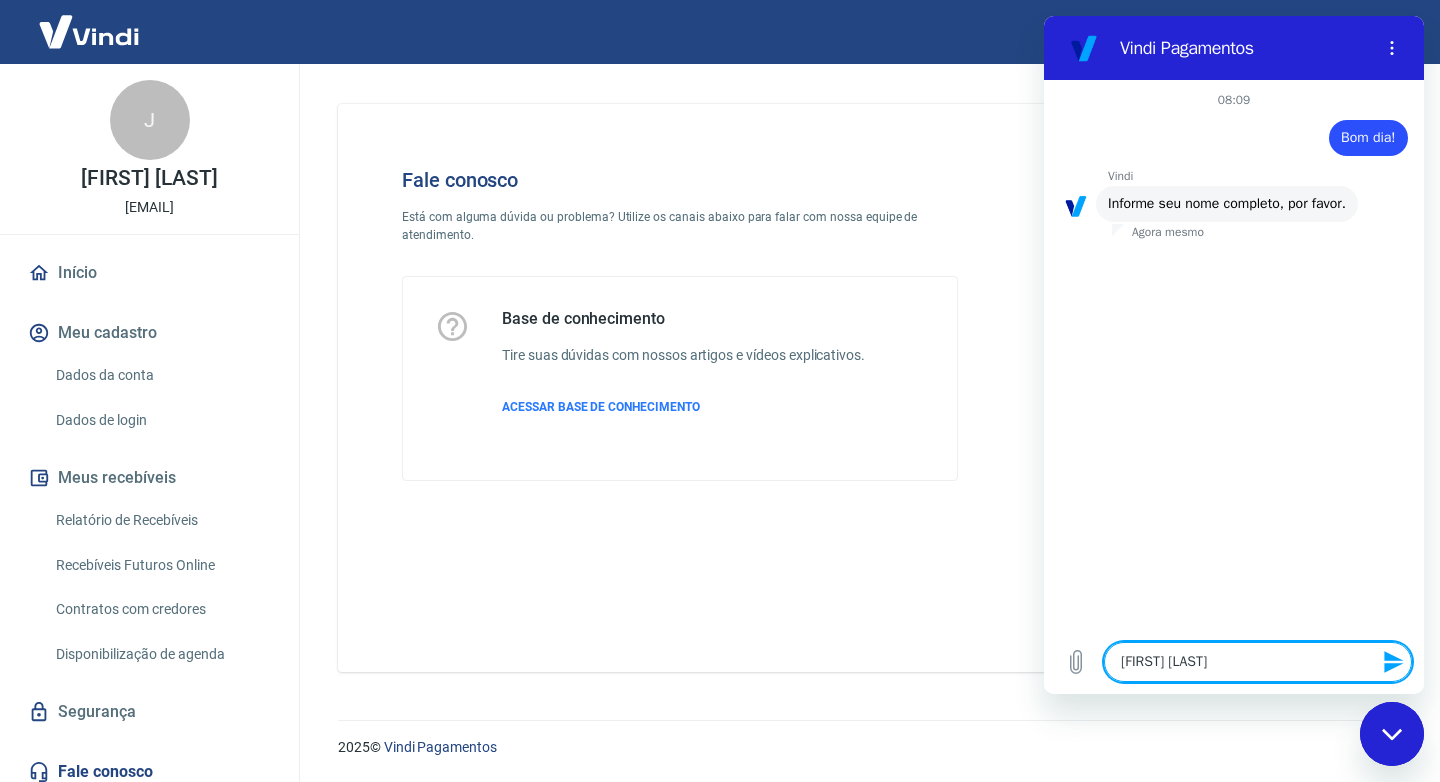 type on "[FIRST] [LAST]" 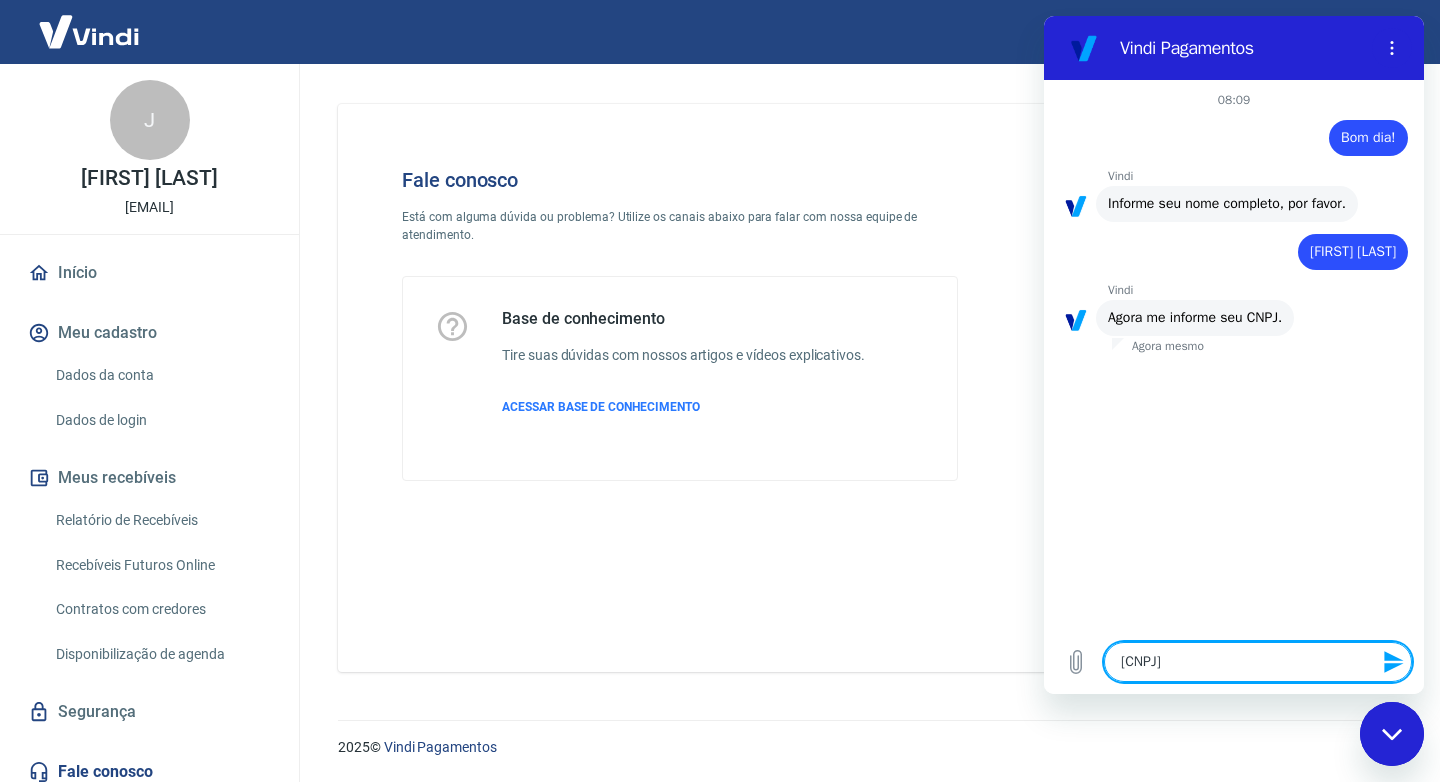 type on "[CNPJ]" 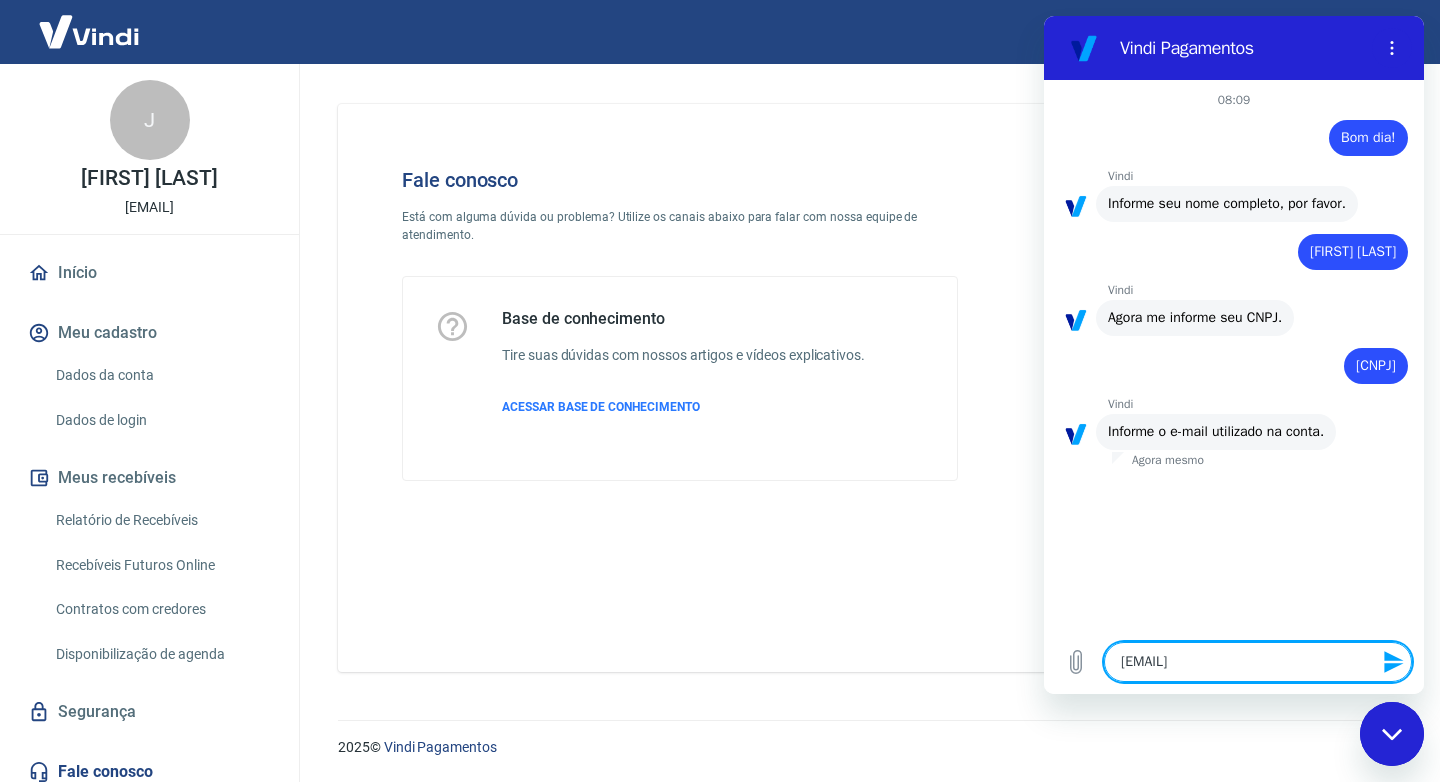 type on "[EMAIL]" 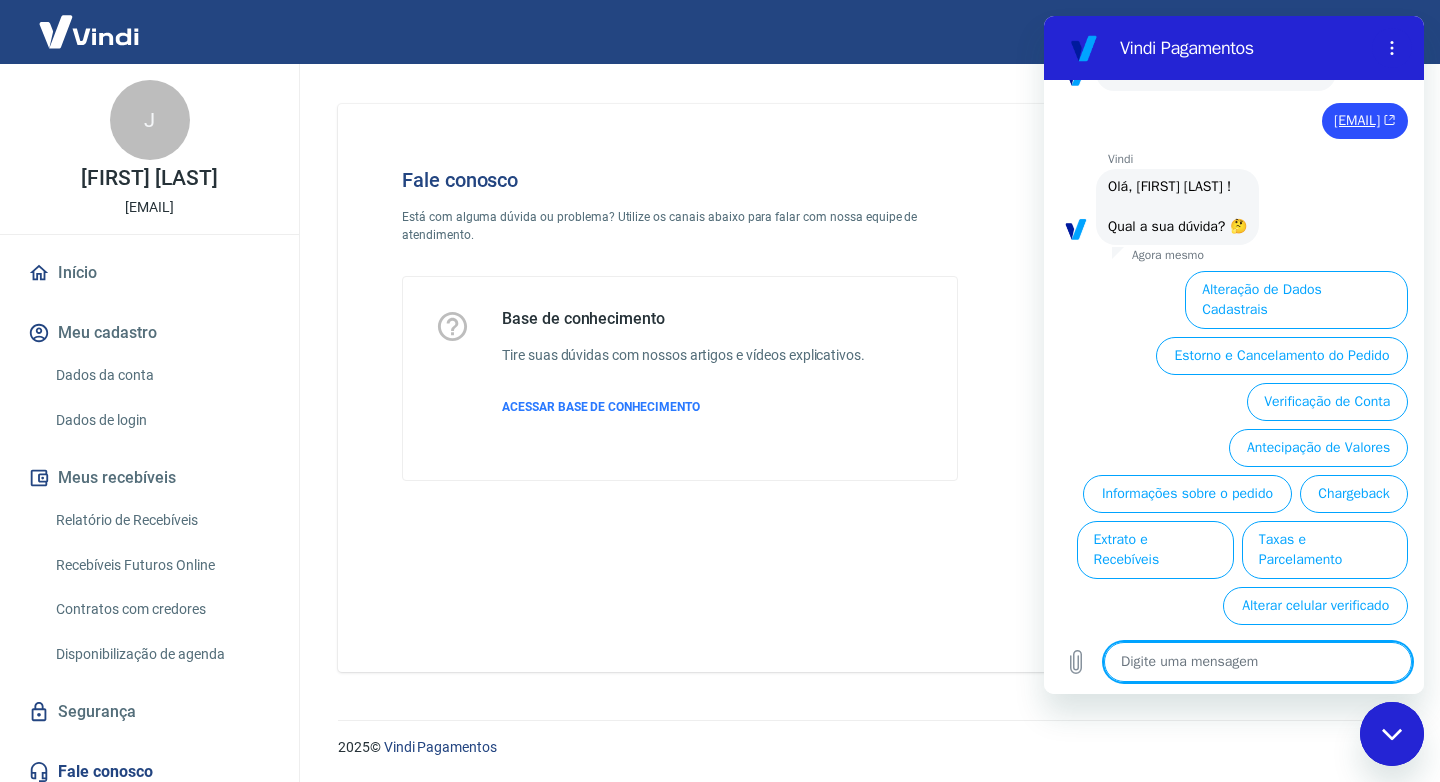 scroll, scrollTop: 385, scrollLeft: 0, axis: vertical 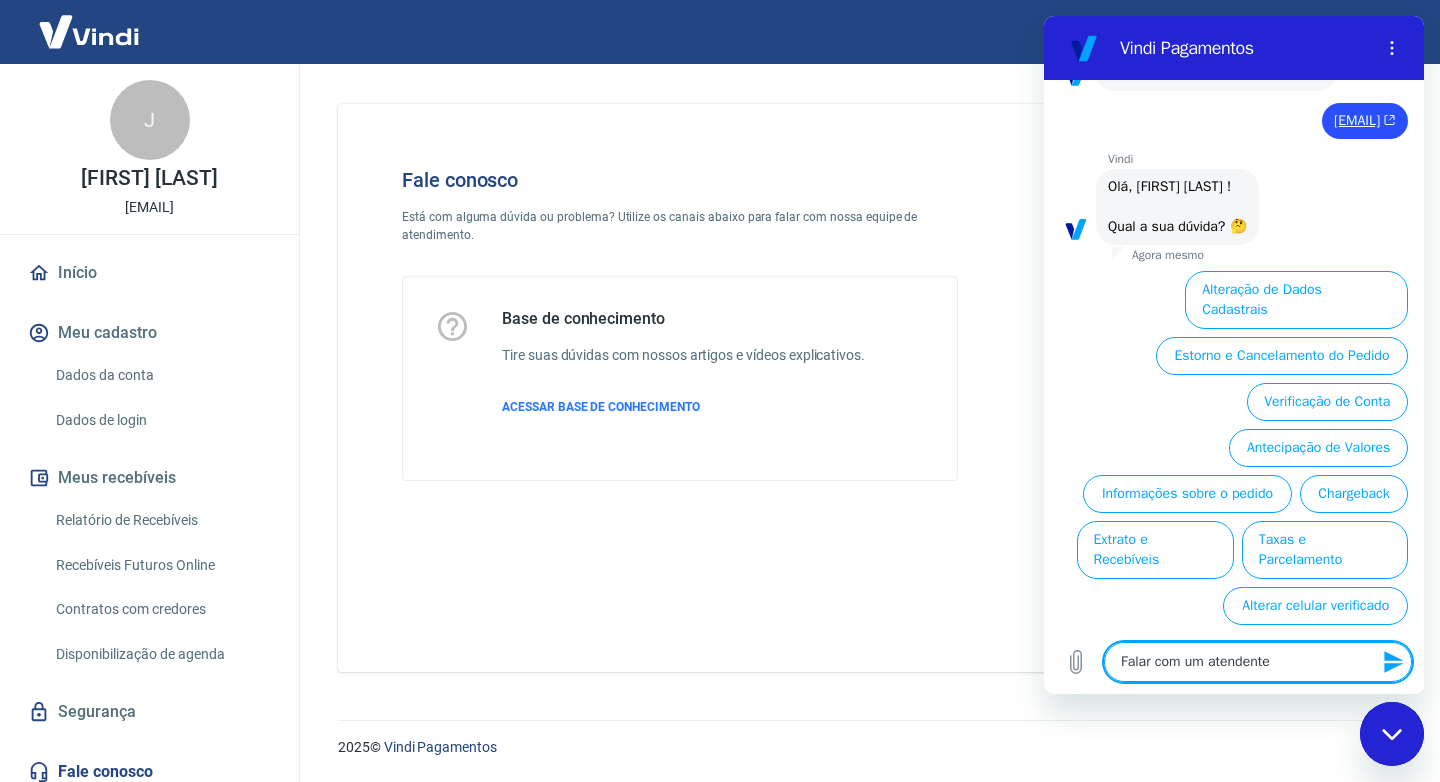 type on "Falar com um atendente." 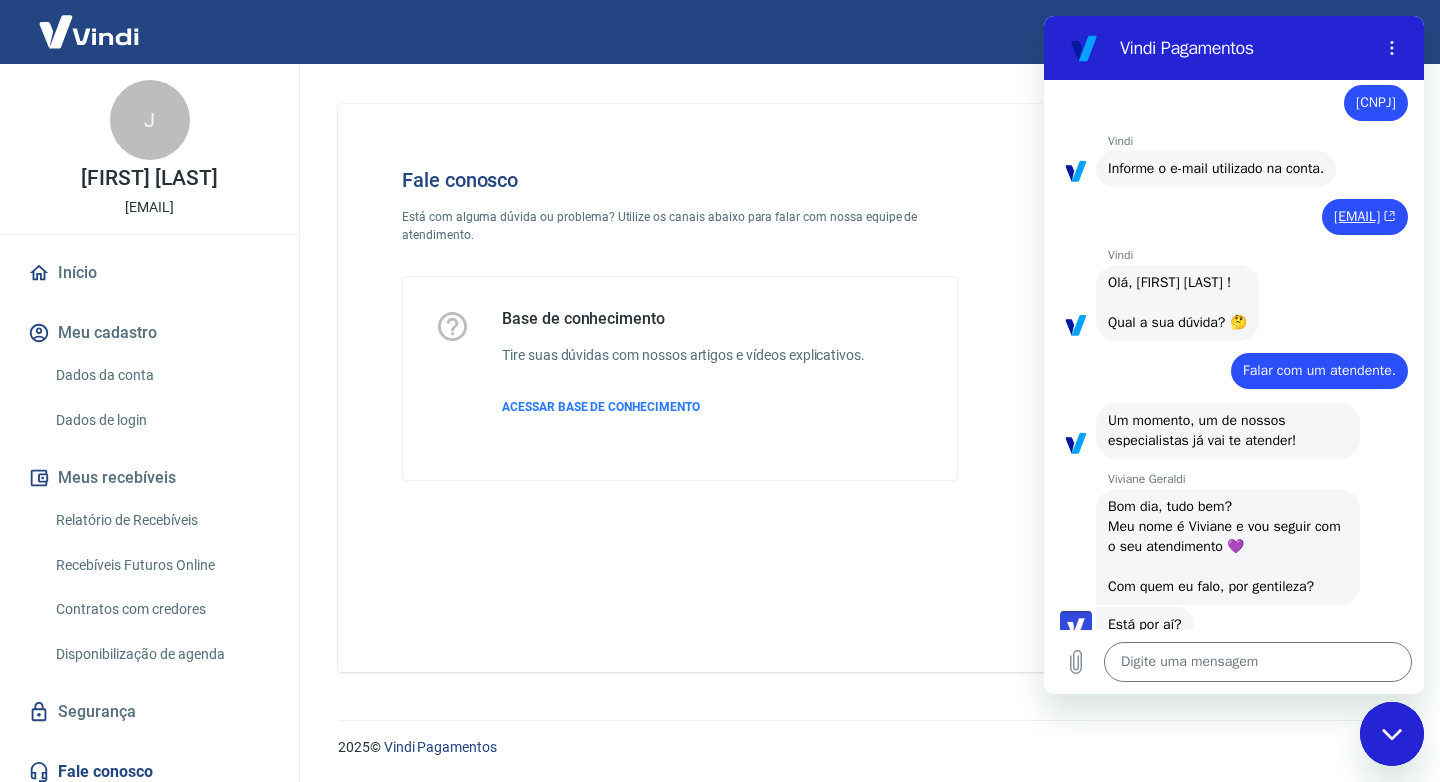 scroll, scrollTop: 319, scrollLeft: 0, axis: vertical 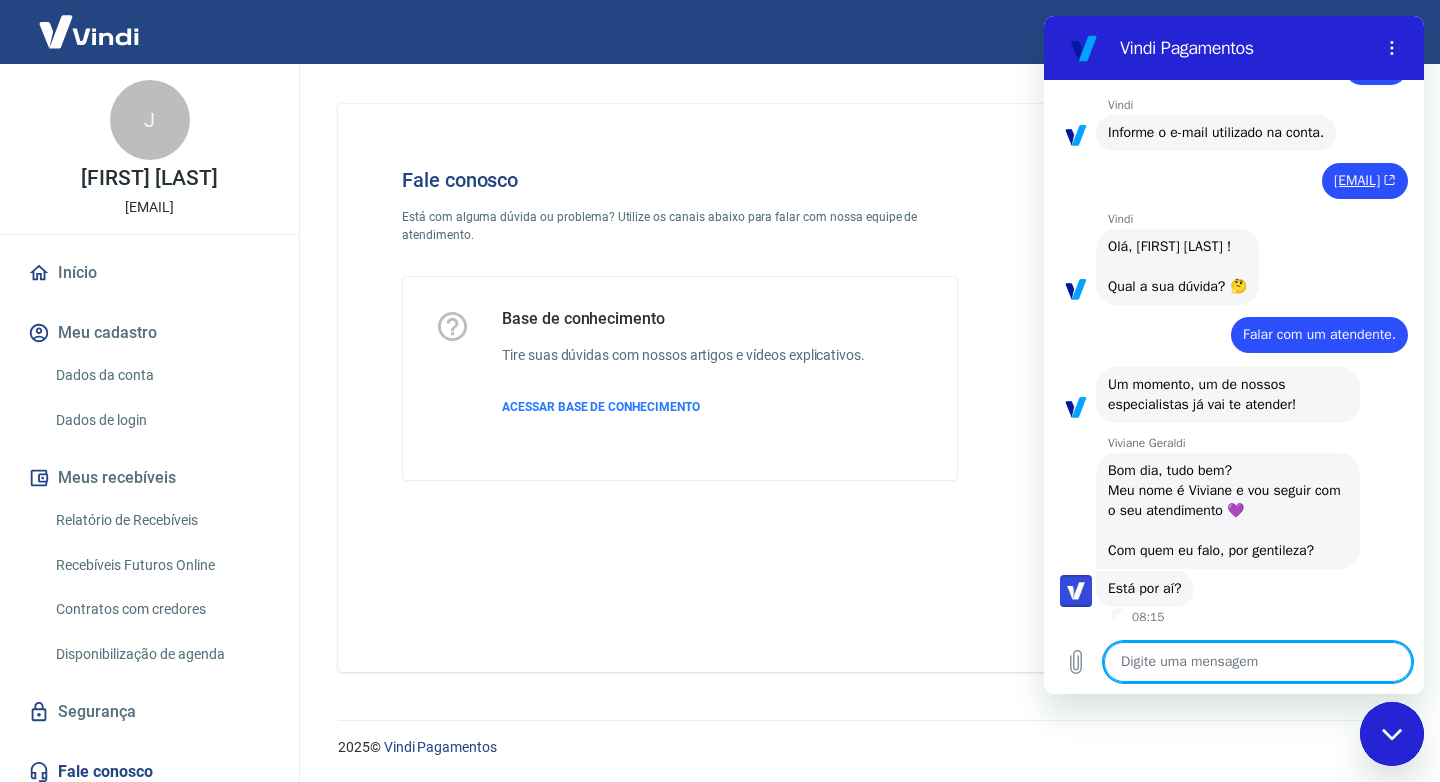 click at bounding box center [1258, 662] 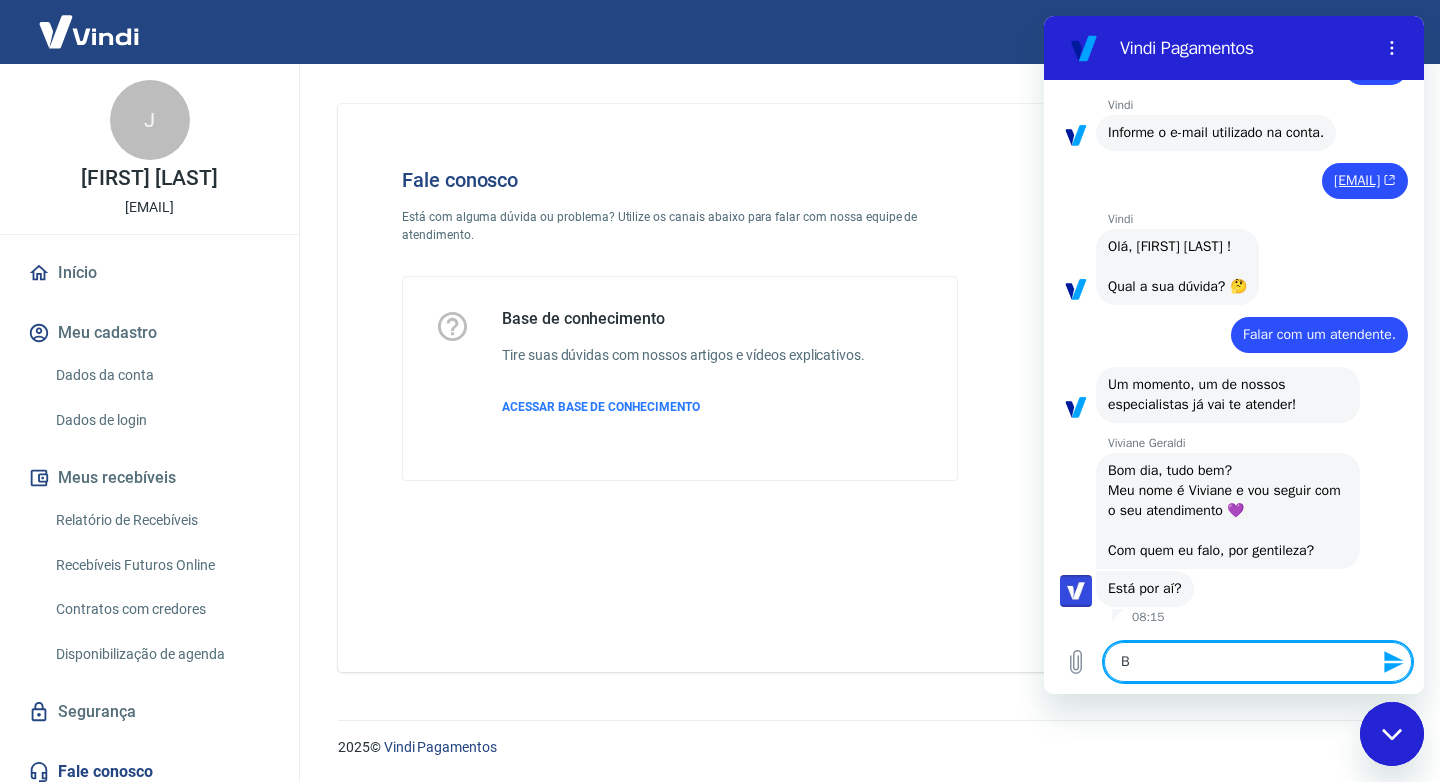 click on "B" at bounding box center (1258, 662) 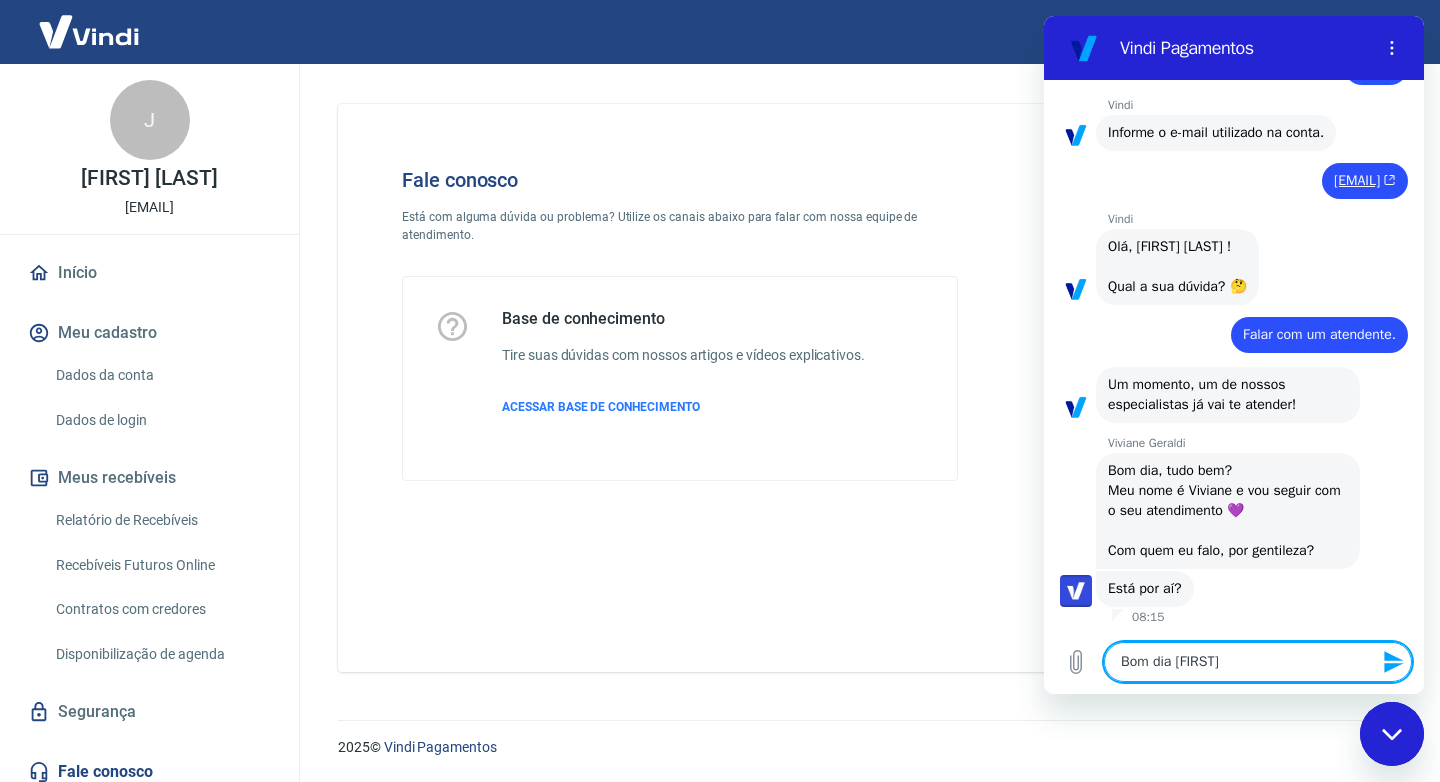 type on "Bom dia [FIRST]" 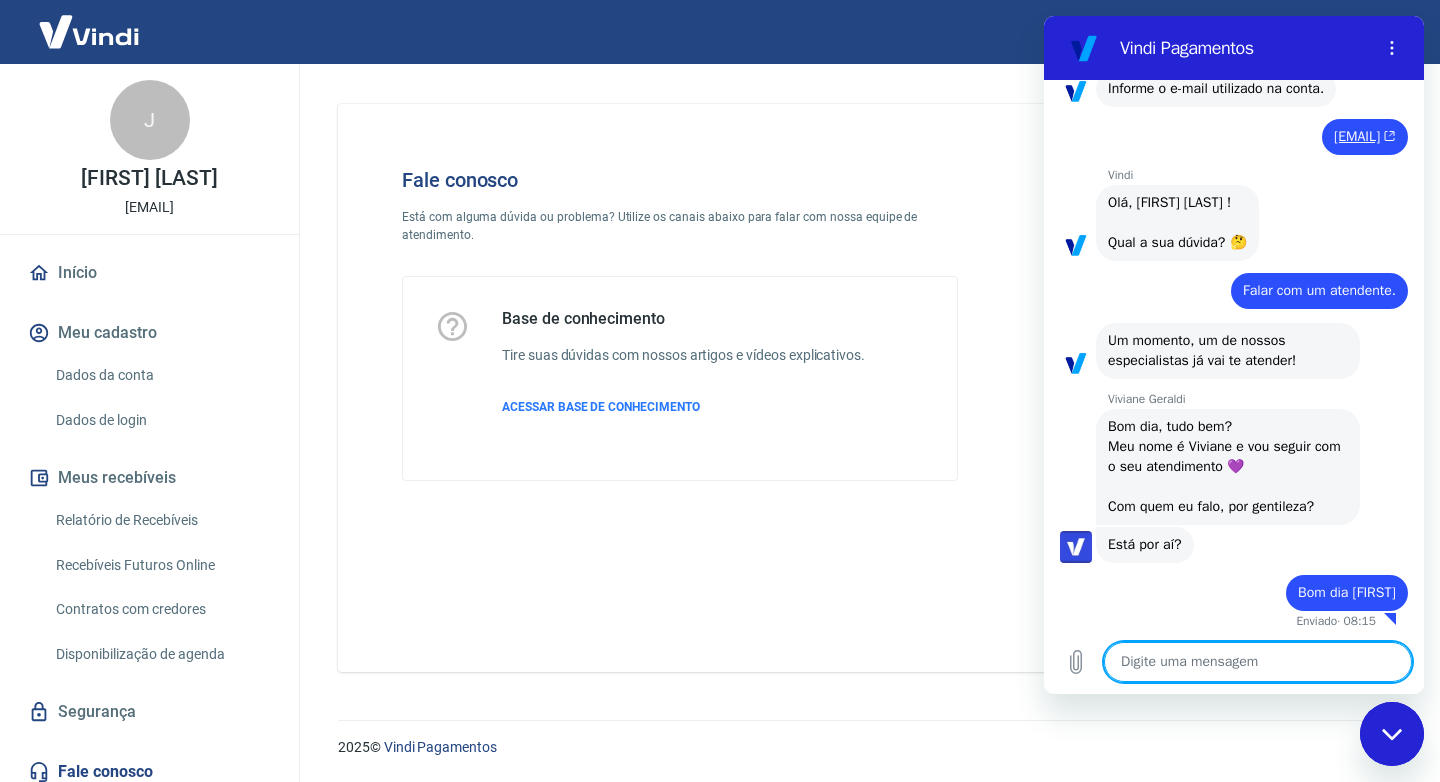 scroll, scrollTop: 367, scrollLeft: 0, axis: vertical 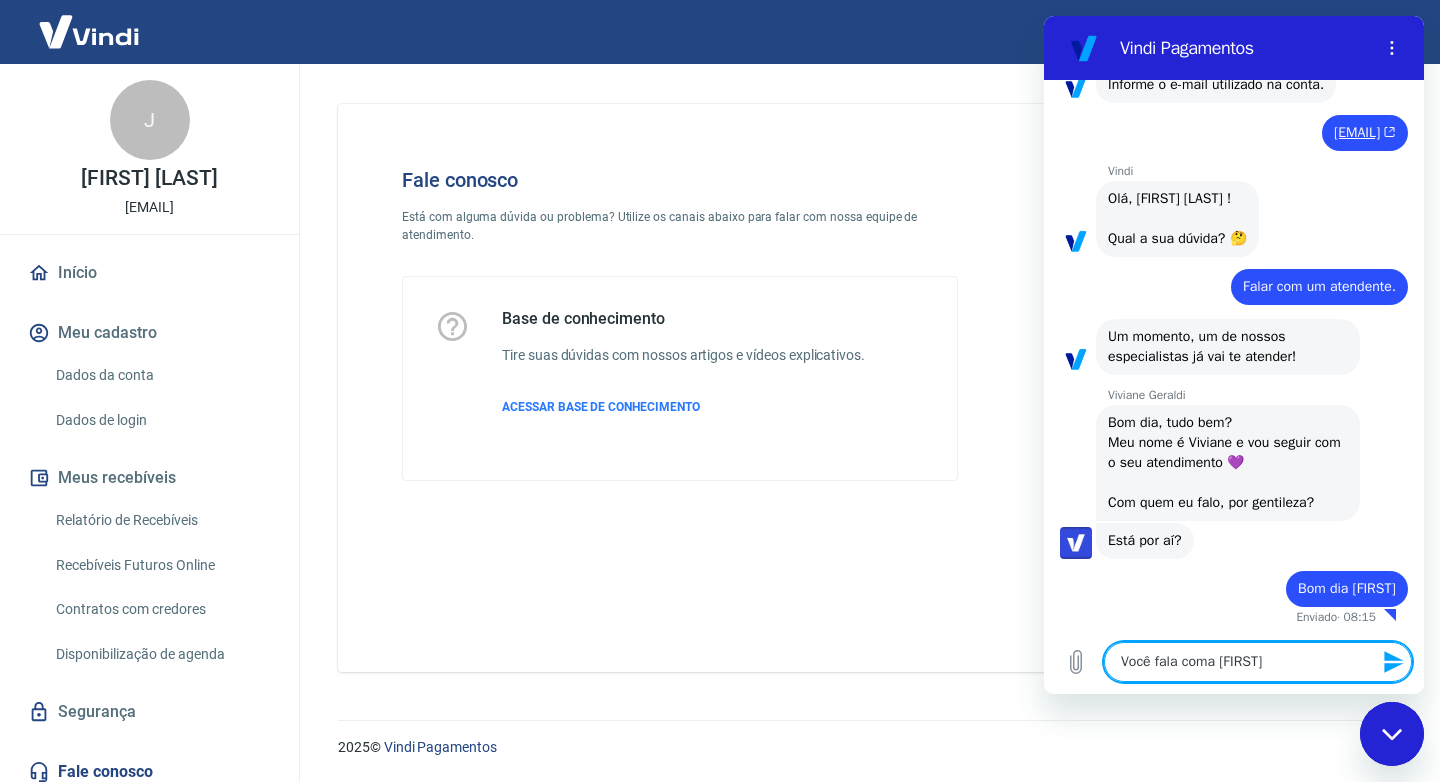 type on "Você fala coma [FIRST]" 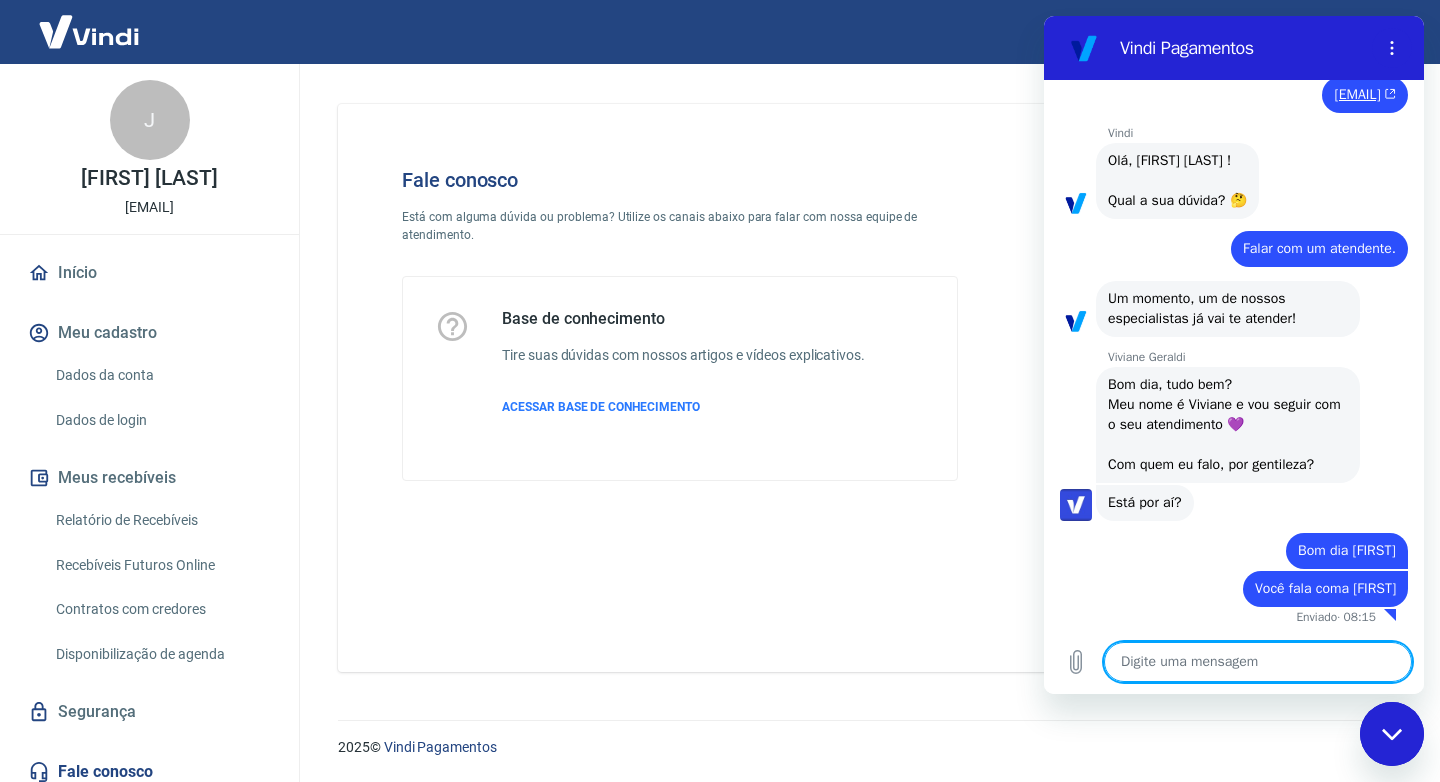 scroll, scrollTop: 405, scrollLeft: 0, axis: vertical 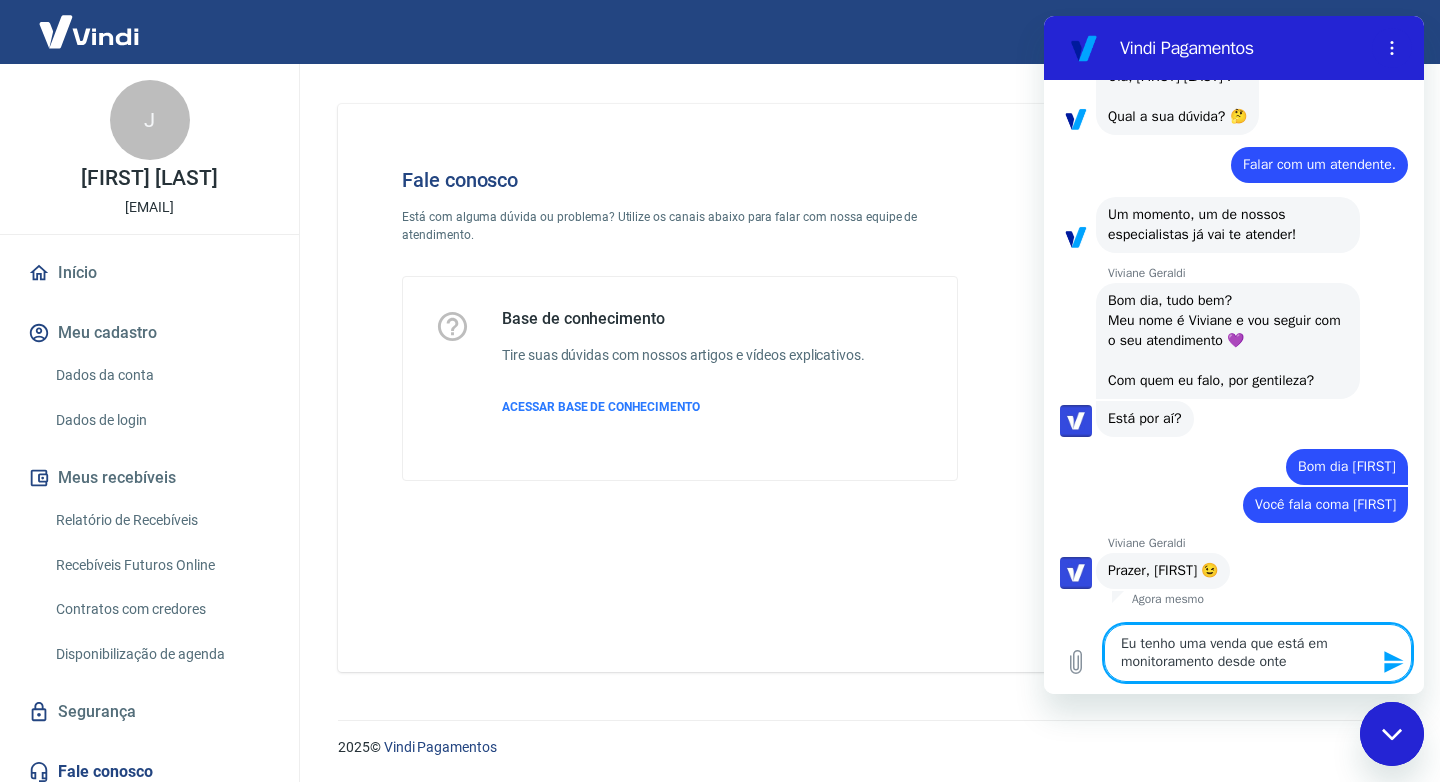 type on "Eu tenho uma venda que está em monitoramento desde ontem" 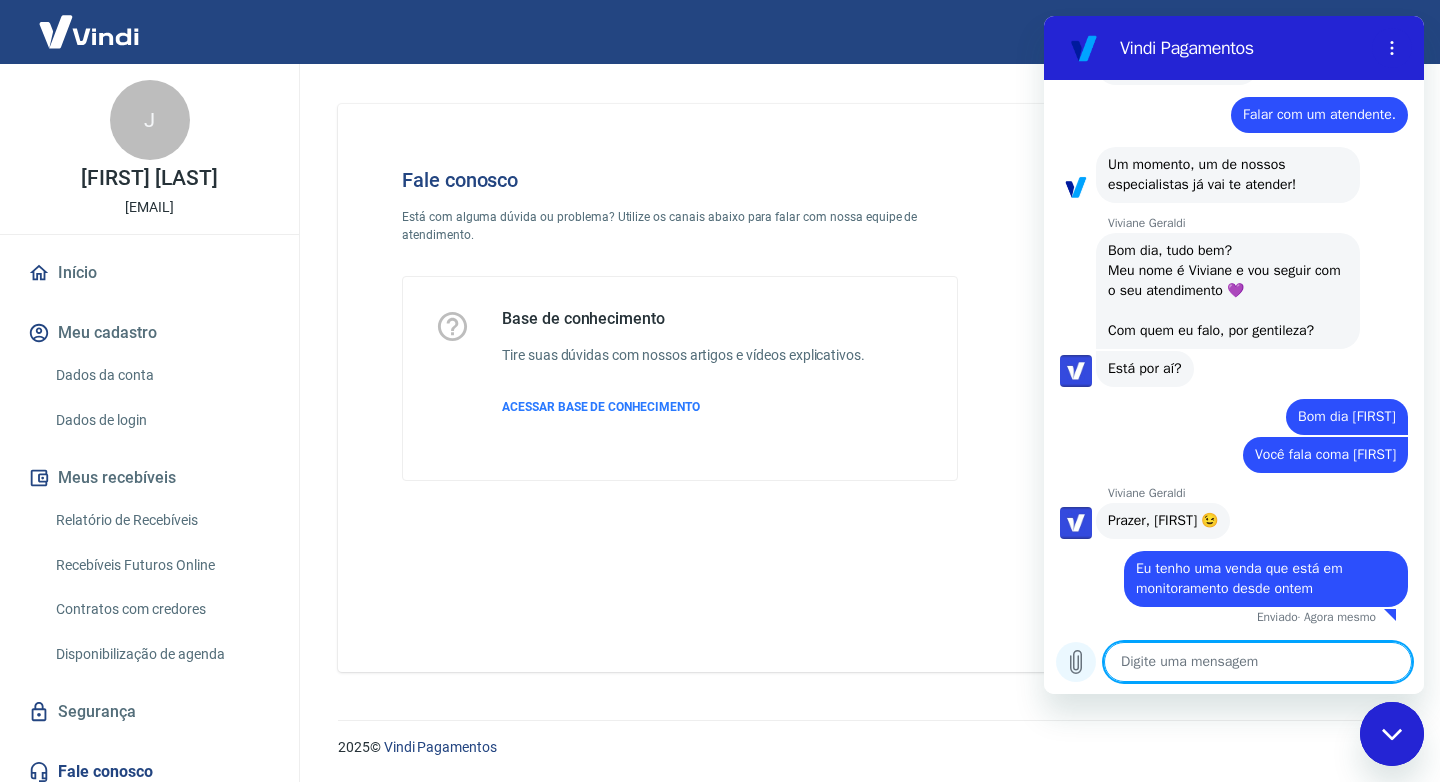 scroll, scrollTop: 539, scrollLeft: 0, axis: vertical 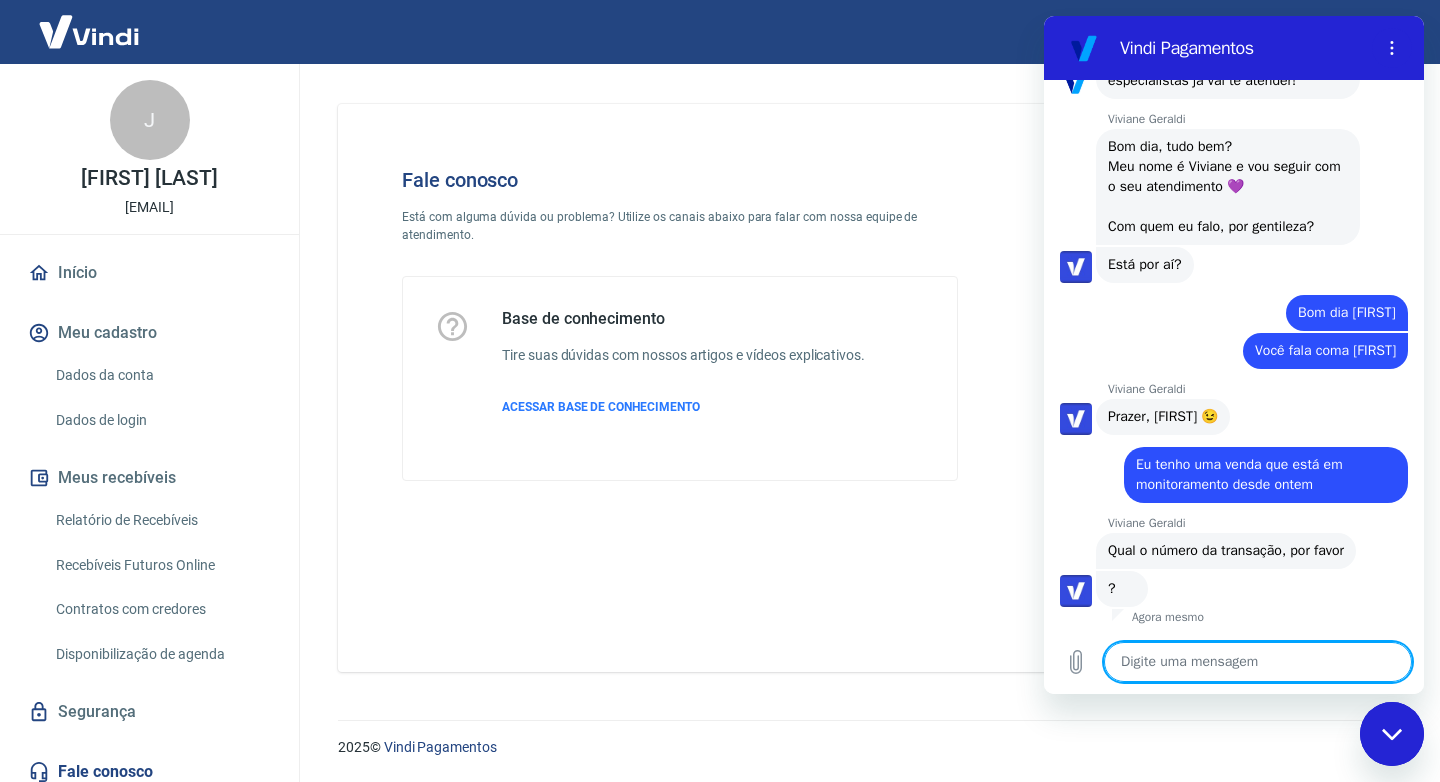 click at bounding box center [1258, 662] 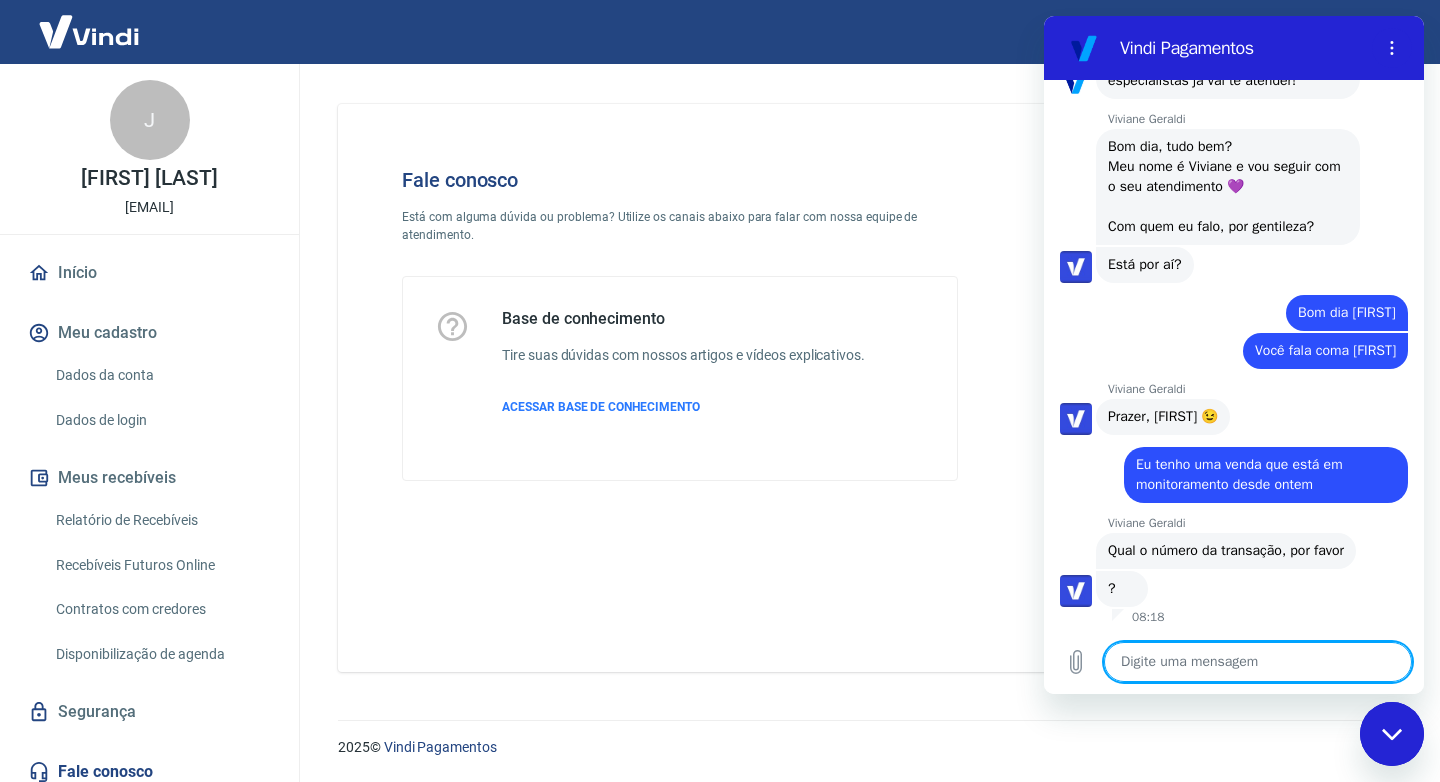 paste on "[NUMBER]" 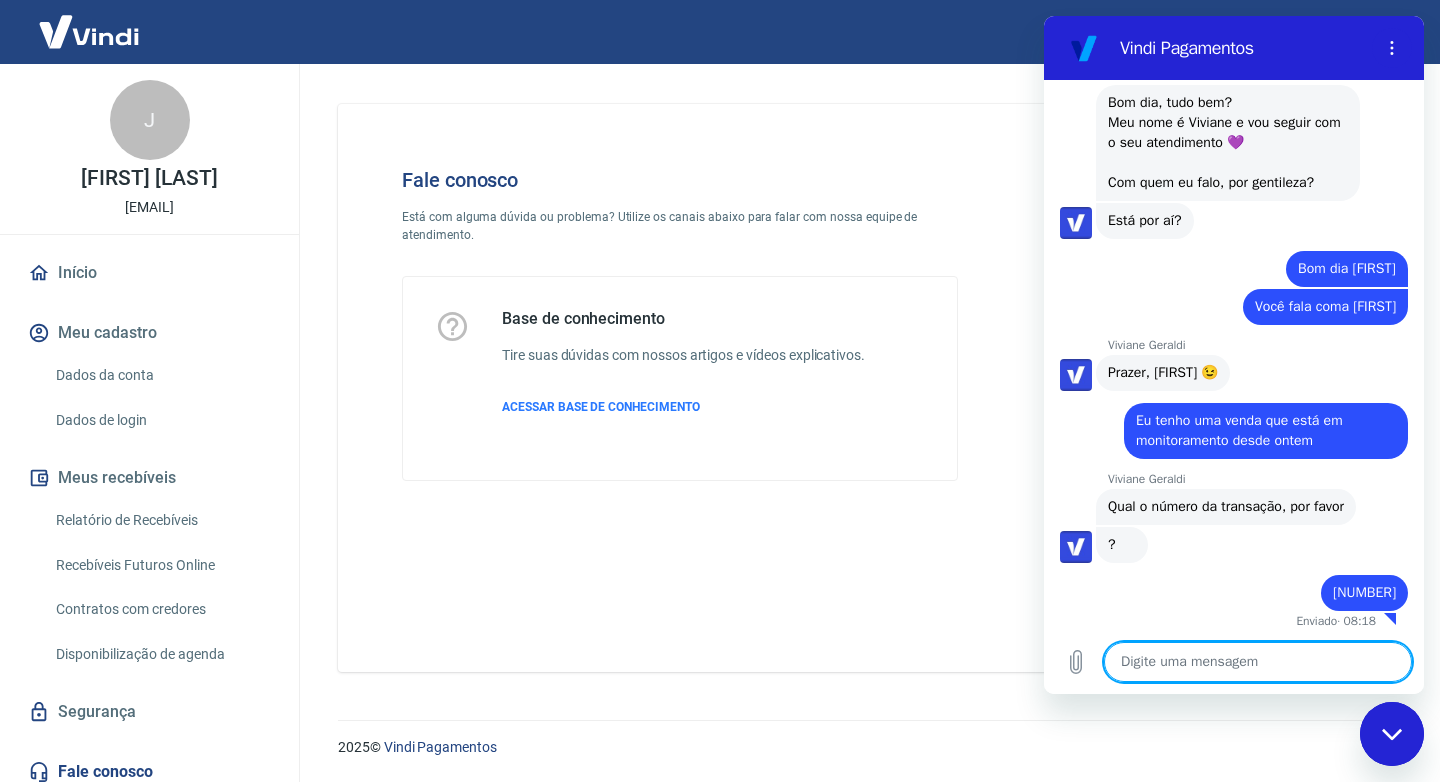 scroll, scrollTop: 711, scrollLeft: 0, axis: vertical 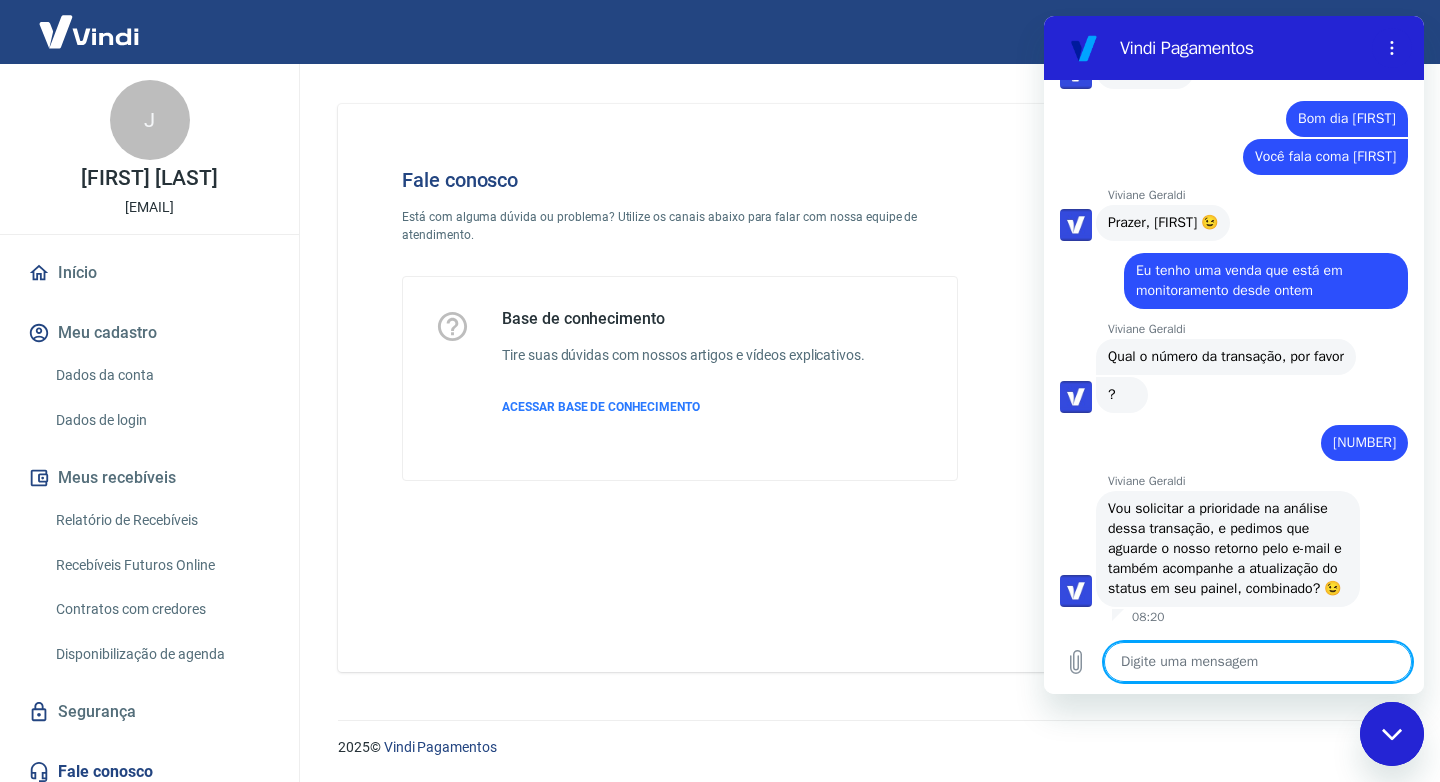 click at bounding box center [1258, 662] 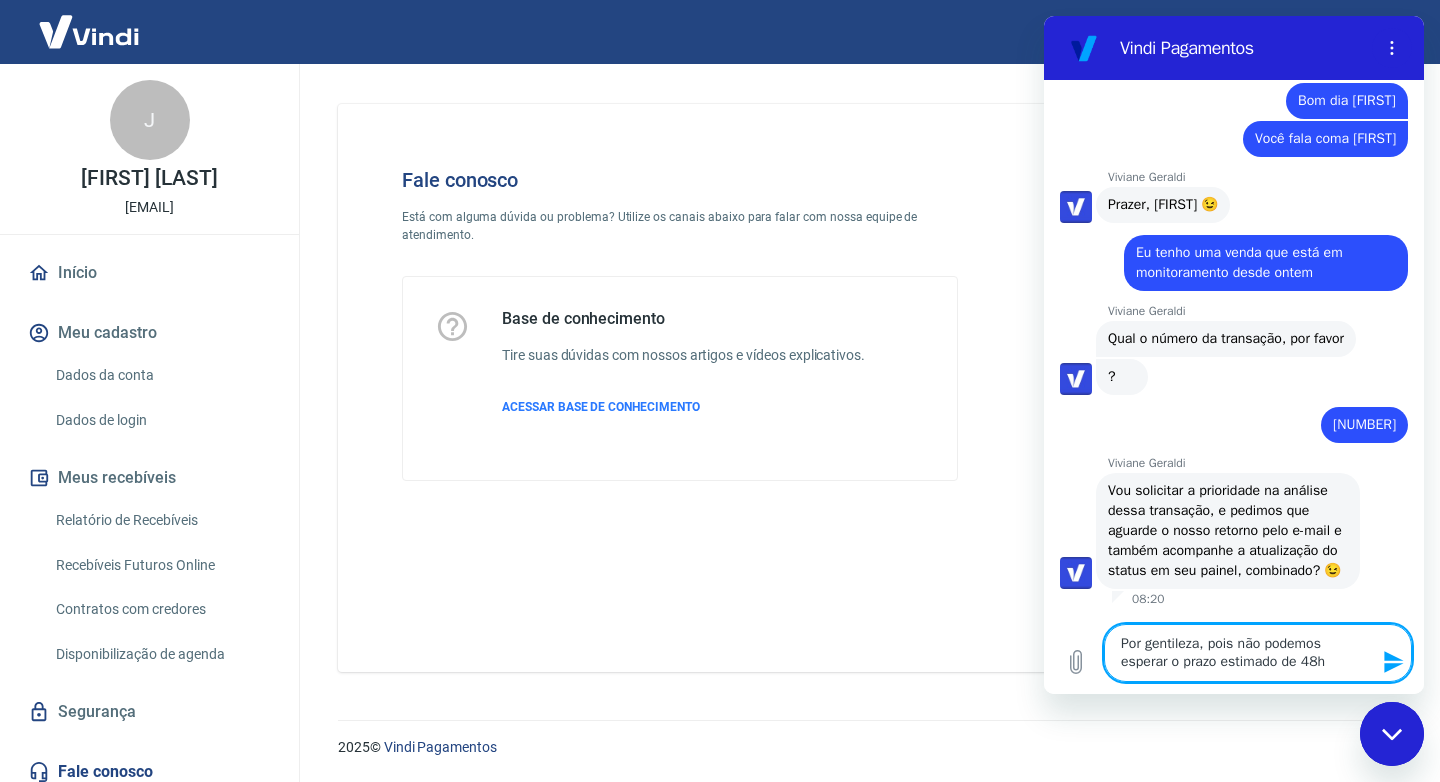 type on "Por gentileza, pois não podemos esperar o prazo estimado de 48h" 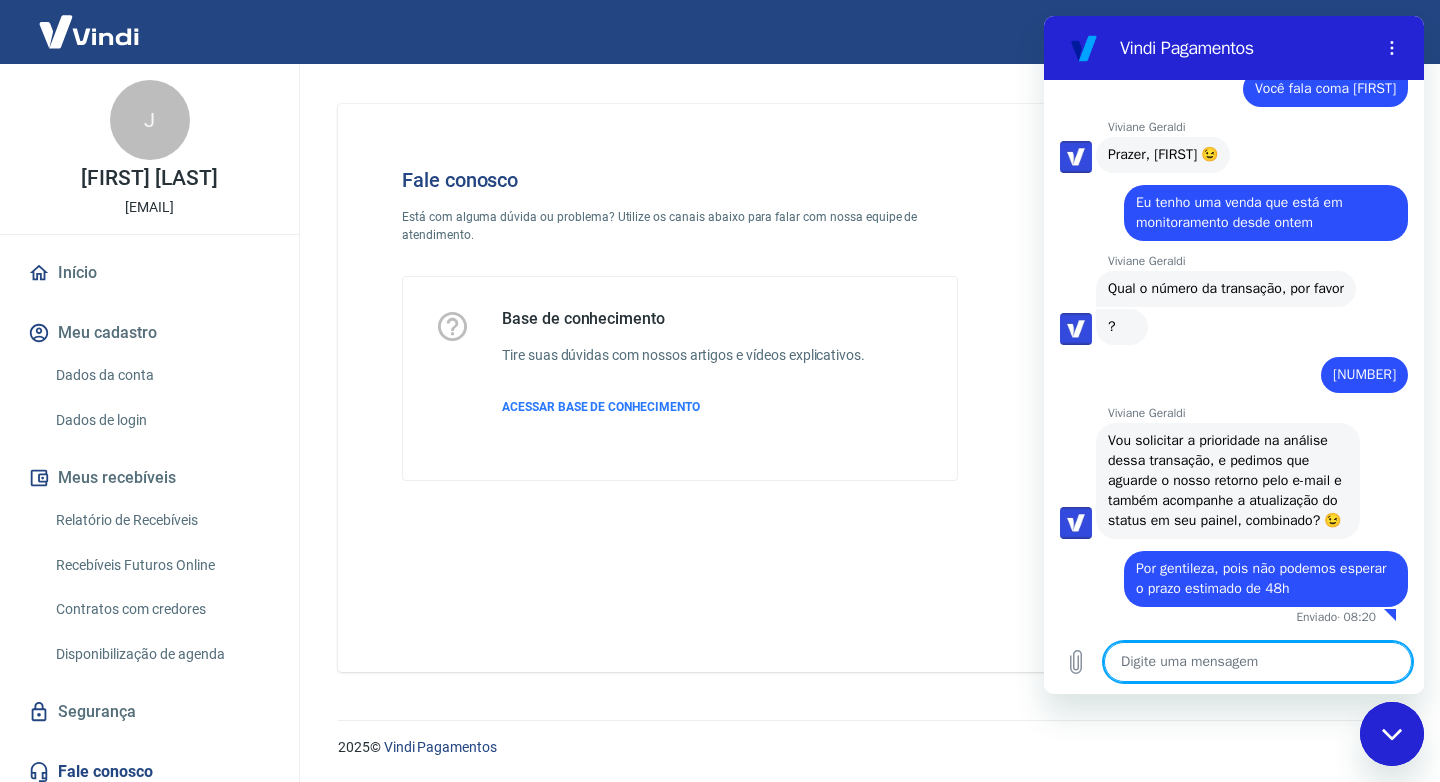 scroll, scrollTop: 945, scrollLeft: 0, axis: vertical 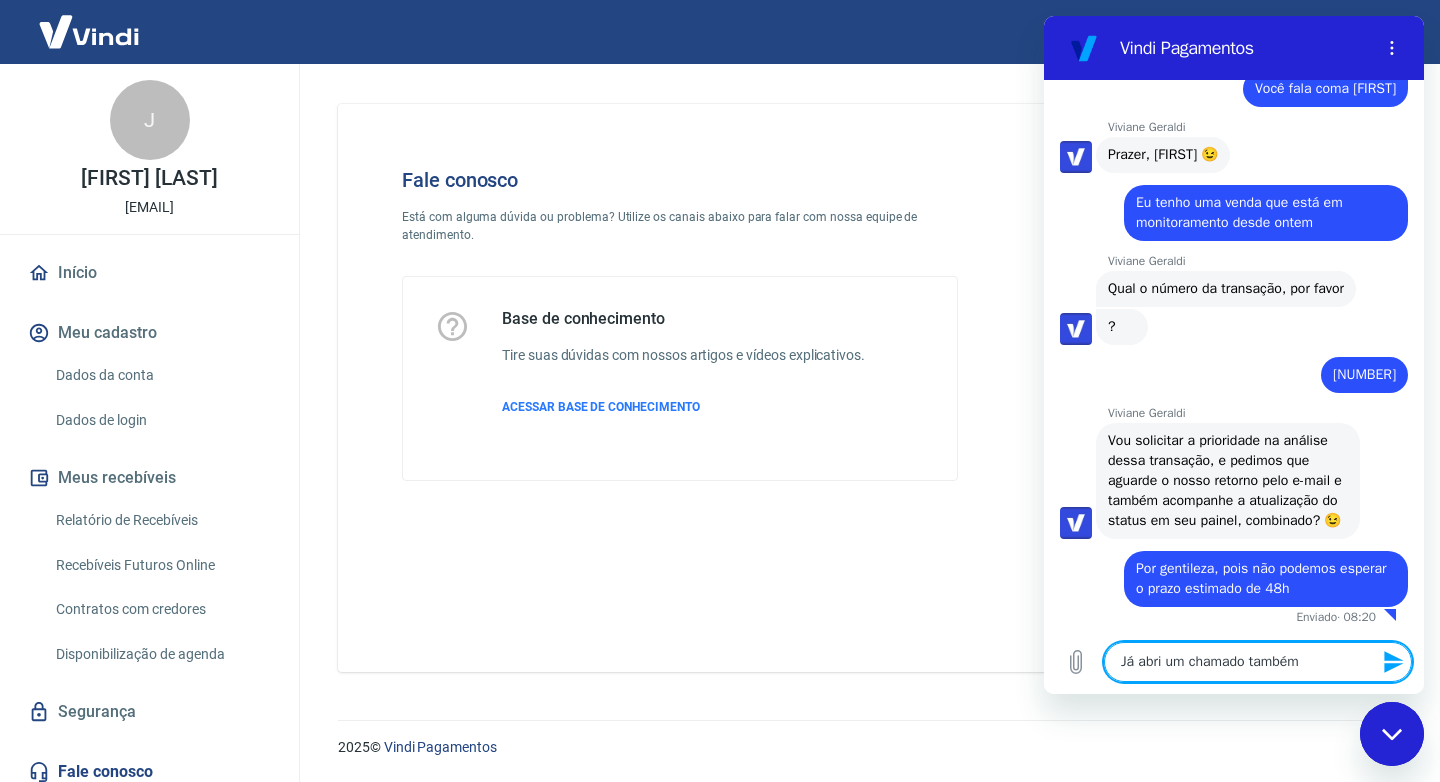 type on "Já abri um chamado também" 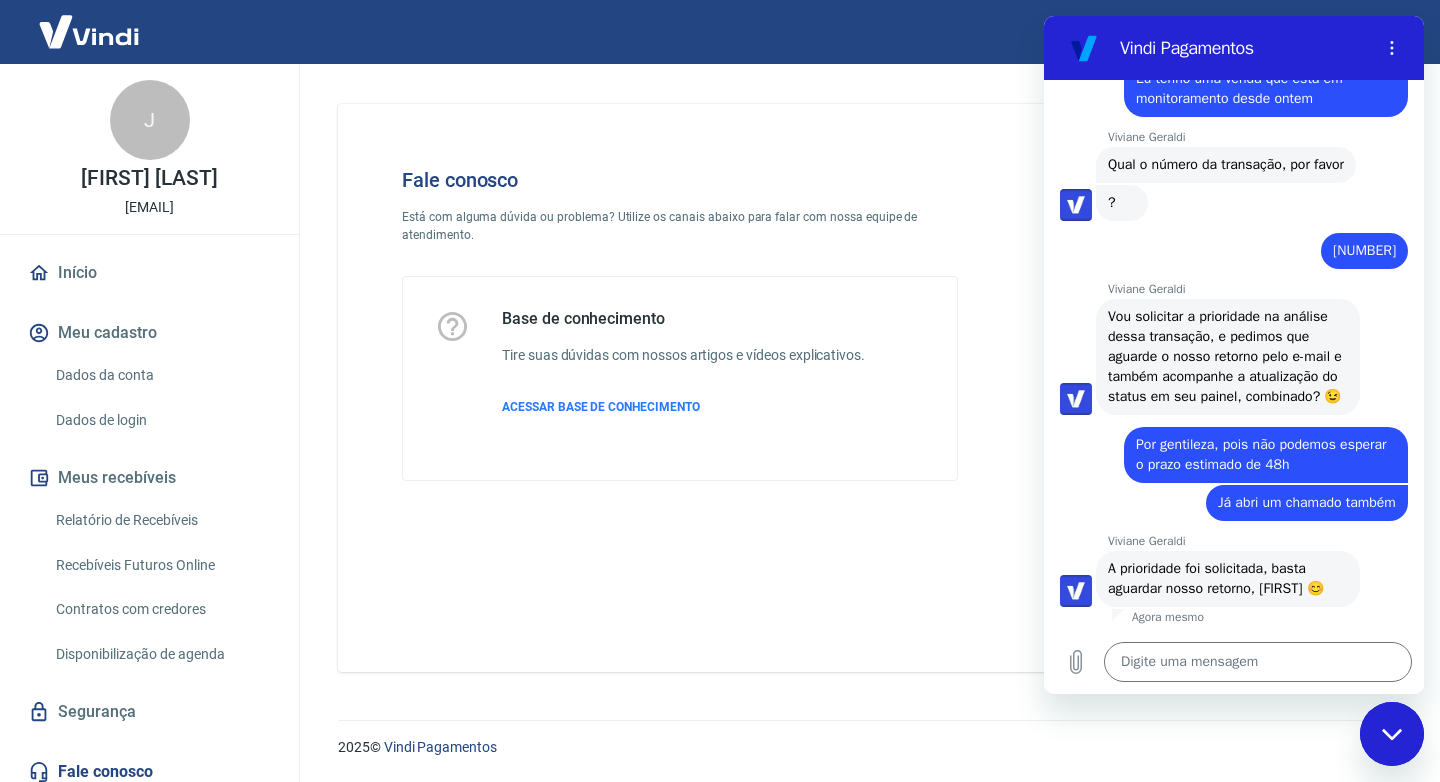 scroll, scrollTop: 1069, scrollLeft: 0, axis: vertical 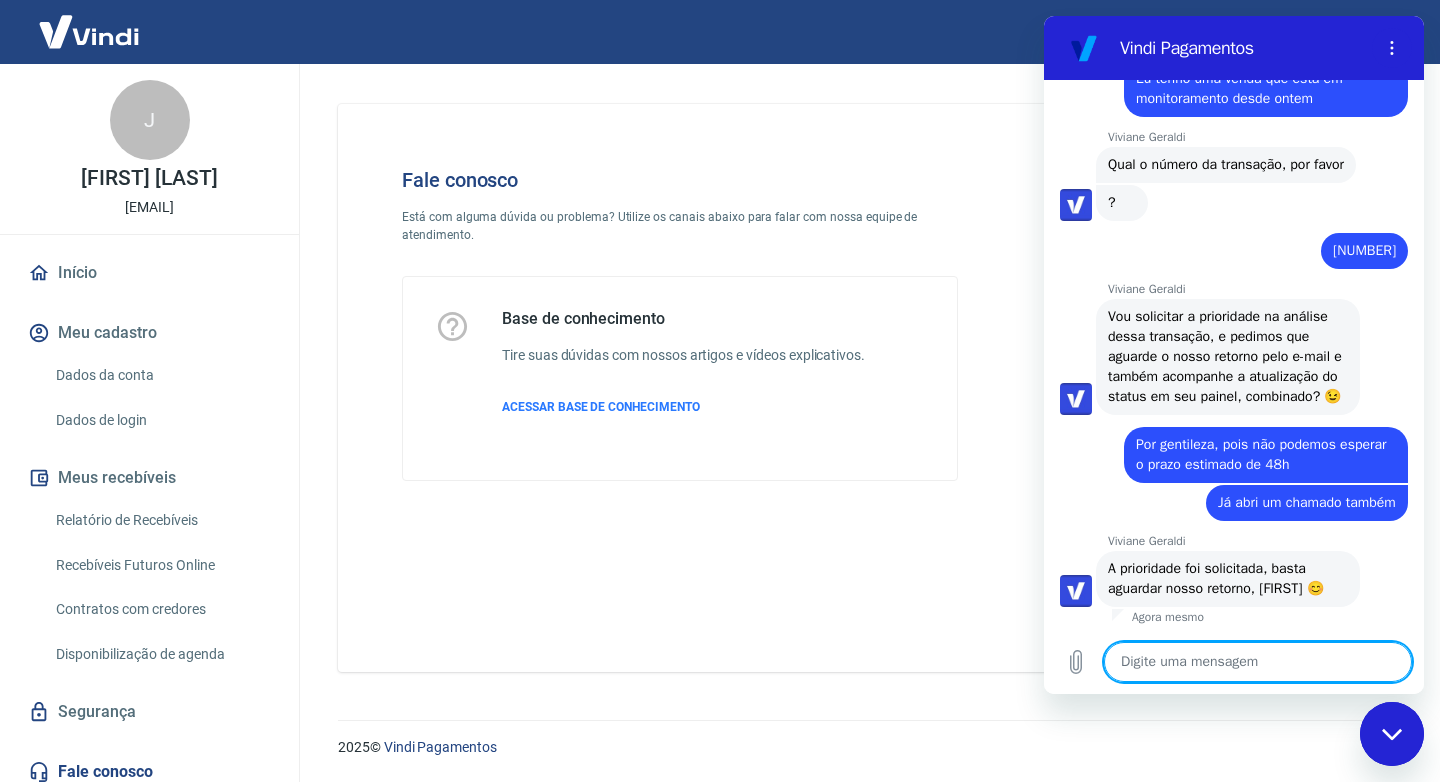 click at bounding box center (1258, 662) 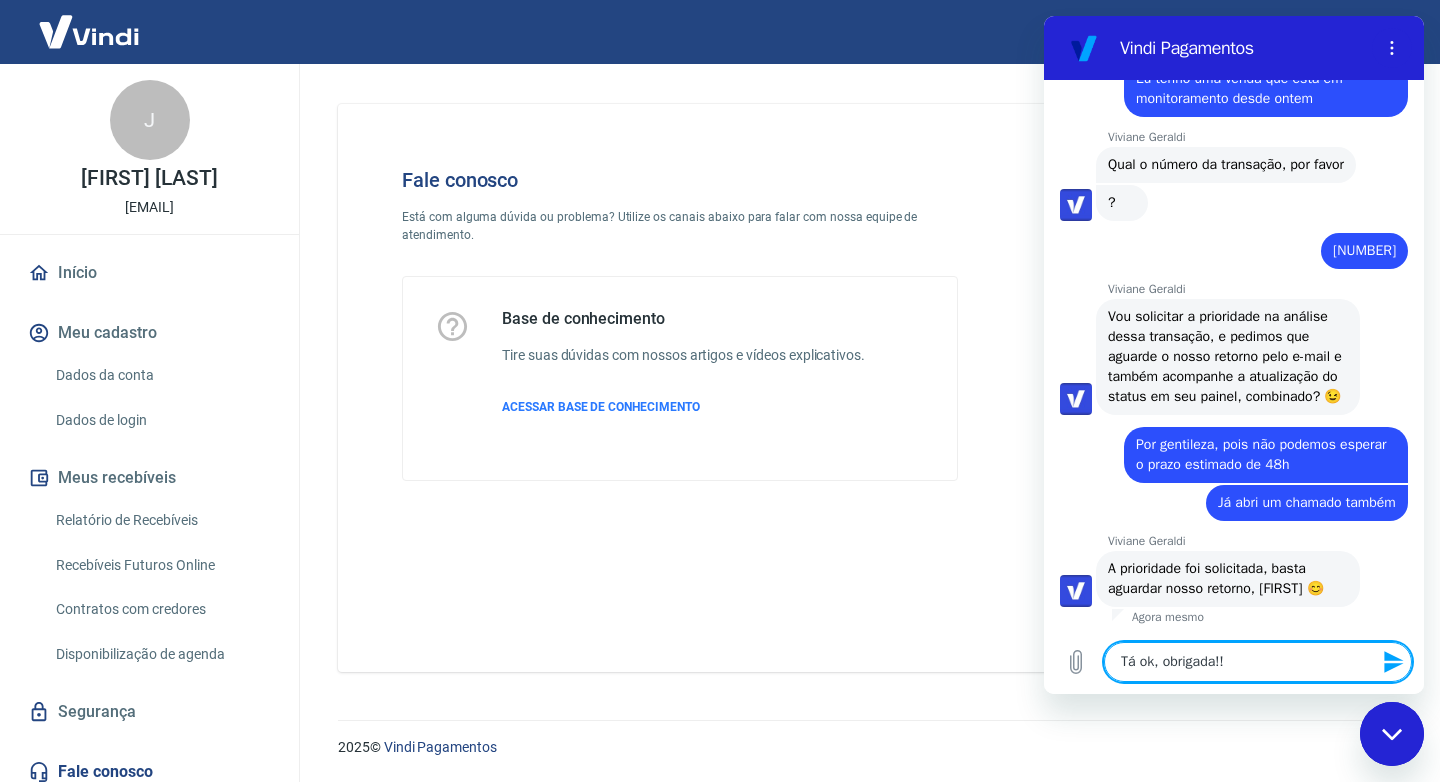 type on "Tá ok, obrigada!!" 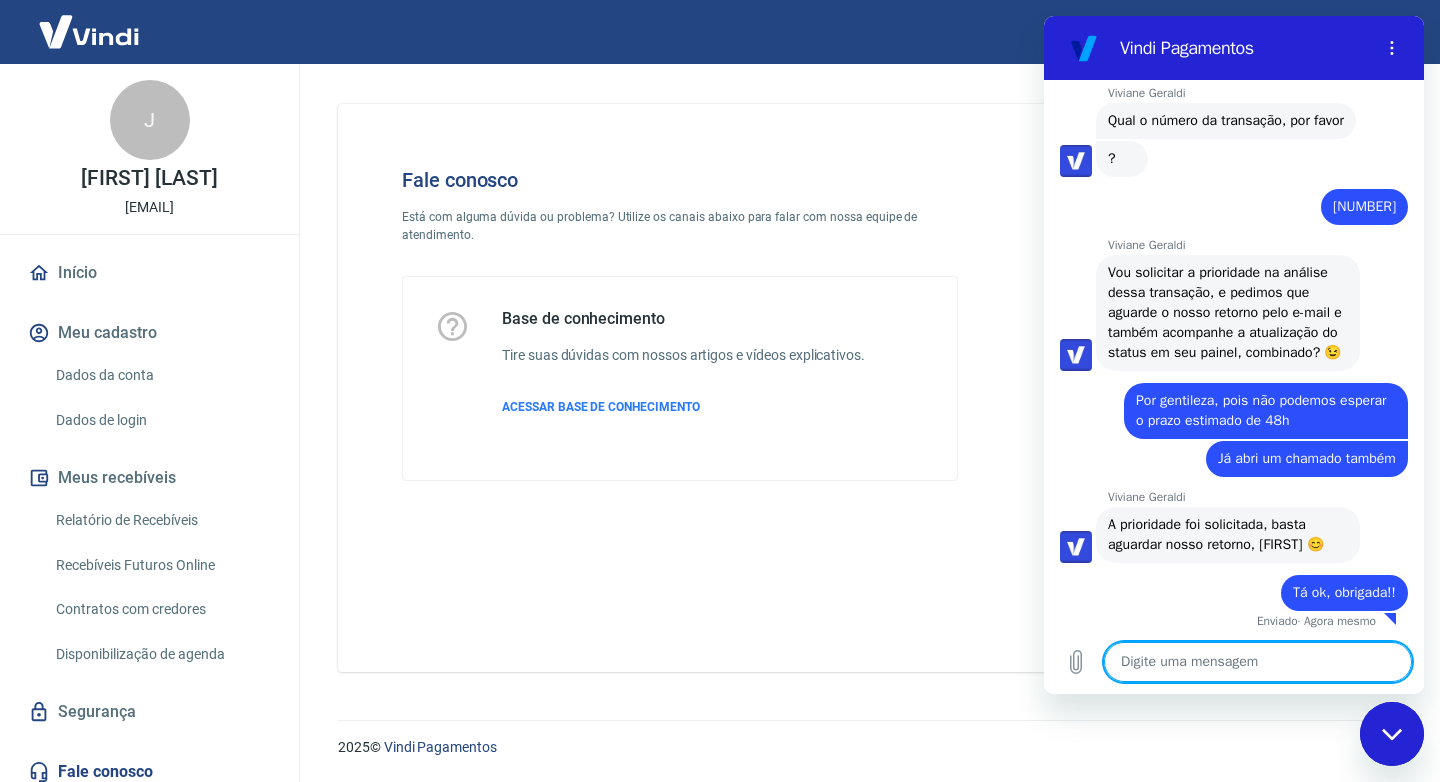 scroll, scrollTop: 1117, scrollLeft: 0, axis: vertical 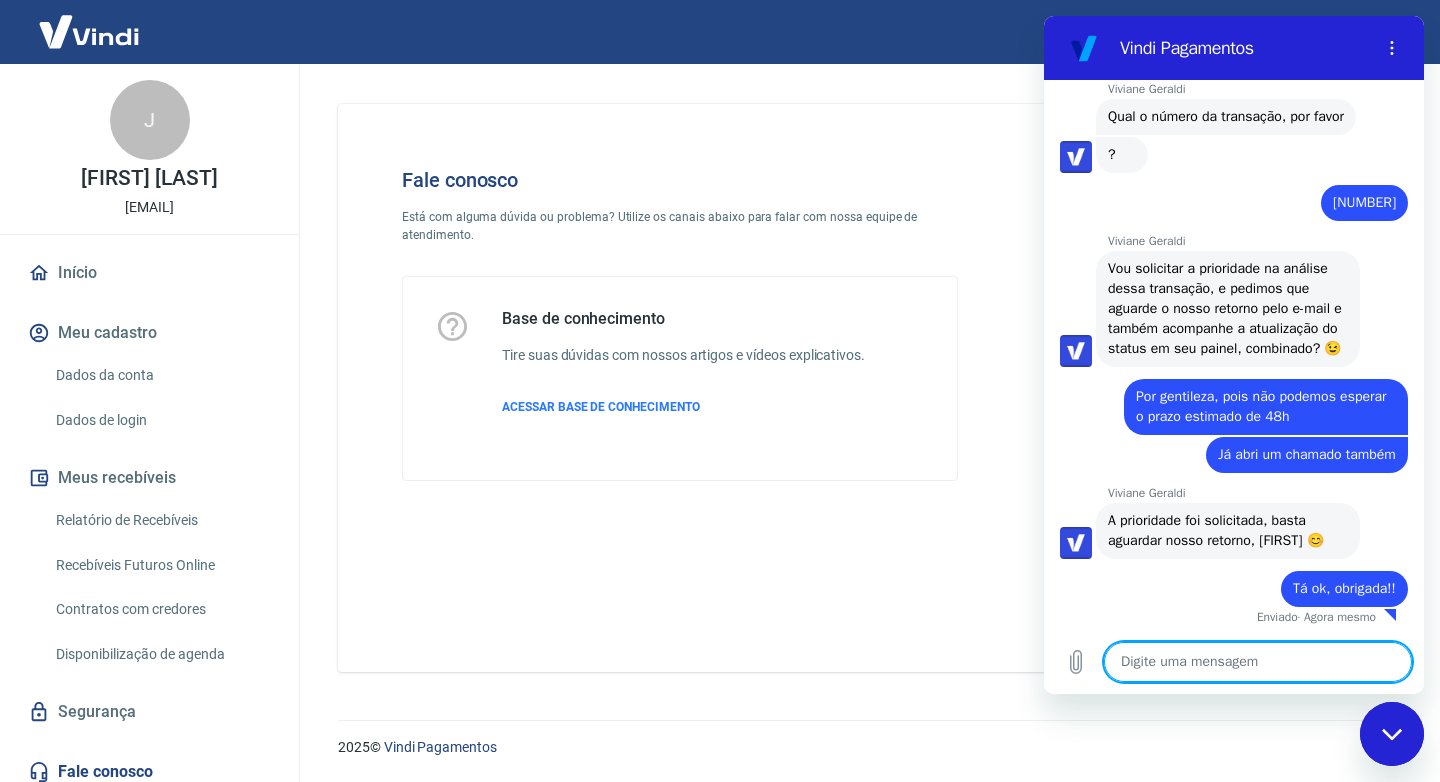 drag, startPoint x: 922, startPoint y: 520, endPoint x: 1004, endPoint y: 393, distance: 151.17209 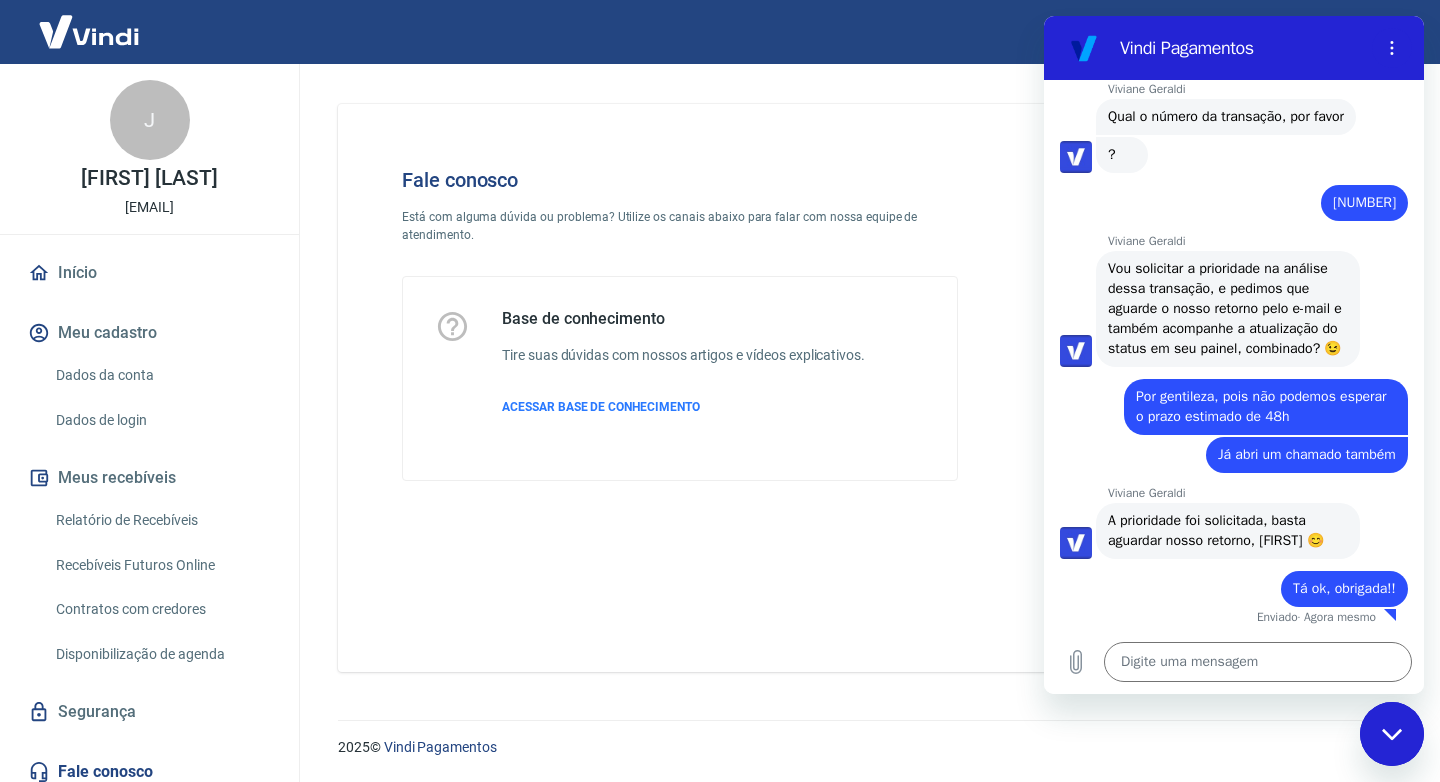 click on "Fale conosco Está com alguma dúvida ou problema? Utilize os canais abaixo para falar com nossa equipe de atendimento. Base de conhecimento Tire suas dúvidas com nossos artigos e vídeos explicativos. ACESSAR BASE DE CONHECIMENTO" at bounding box center [680, 324] 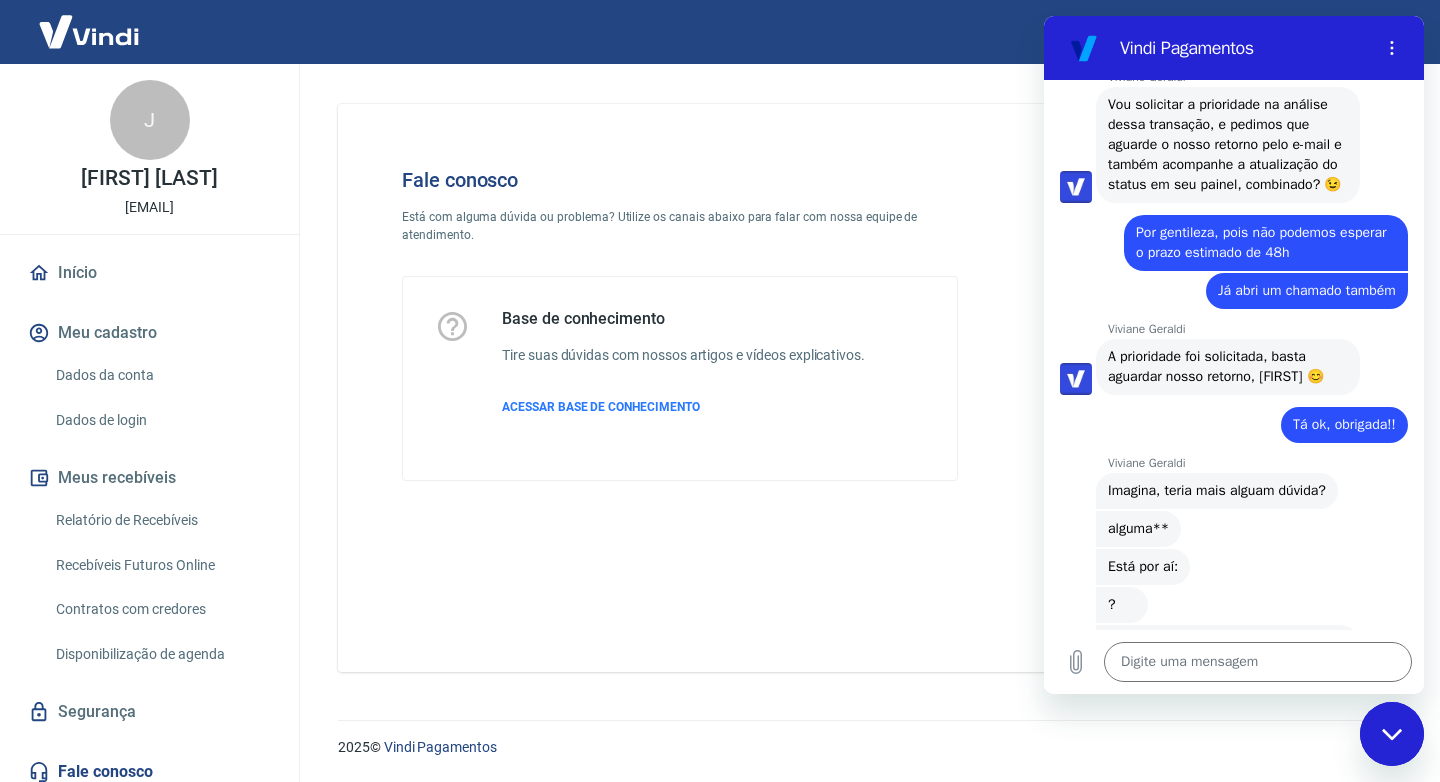 scroll, scrollTop: 1440, scrollLeft: 0, axis: vertical 